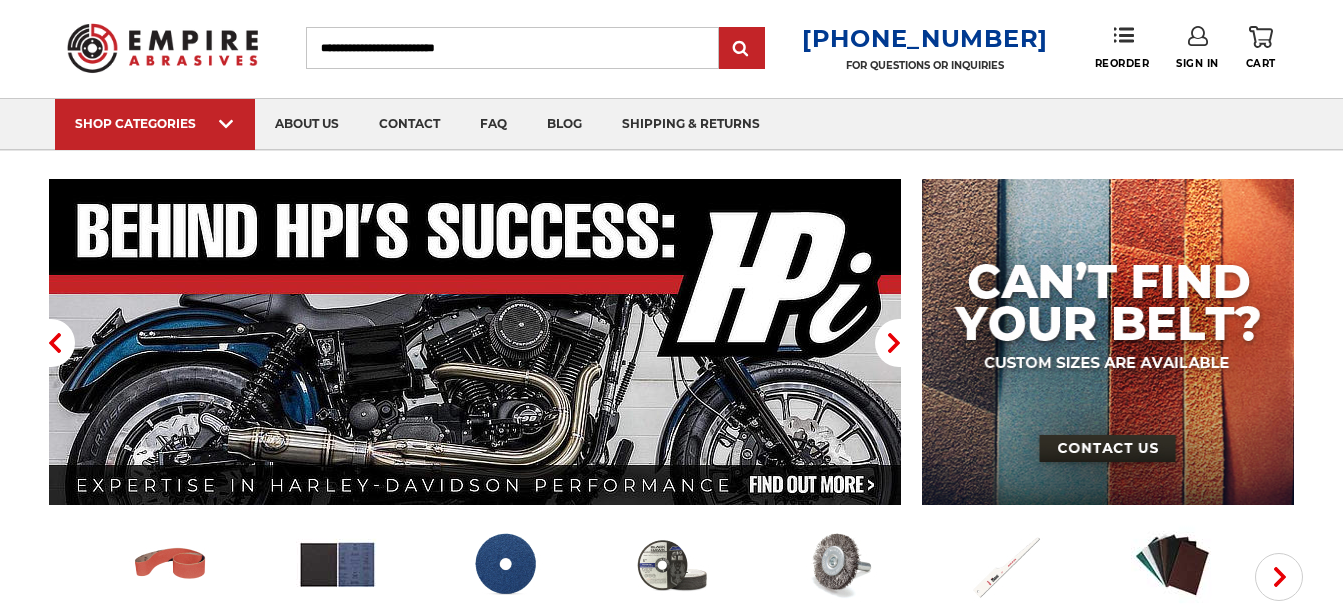 scroll, scrollTop: 108, scrollLeft: 0, axis: vertical 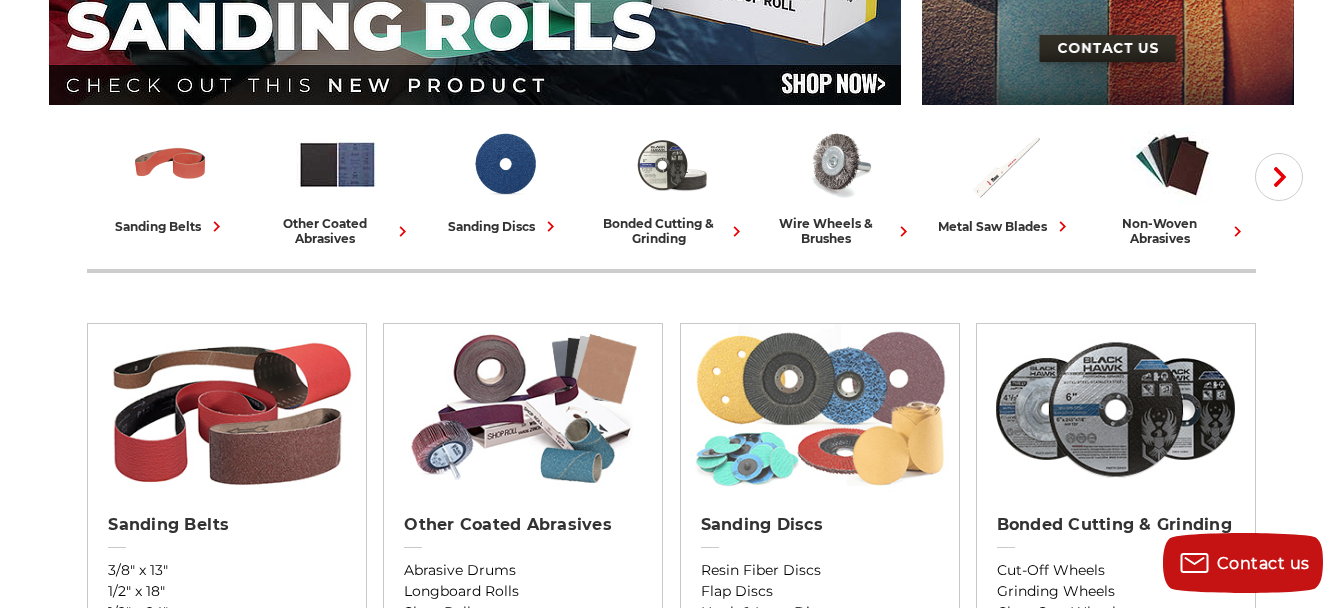 click at bounding box center (819, 409) 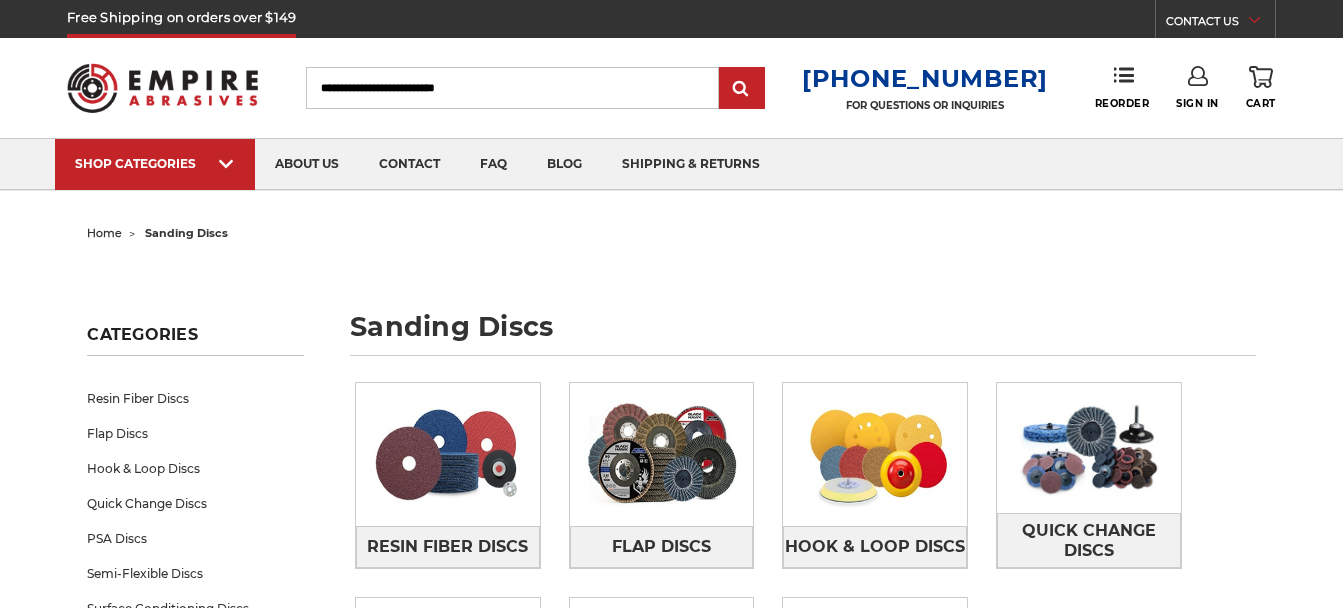 scroll, scrollTop: 0, scrollLeft: 0, axis: both 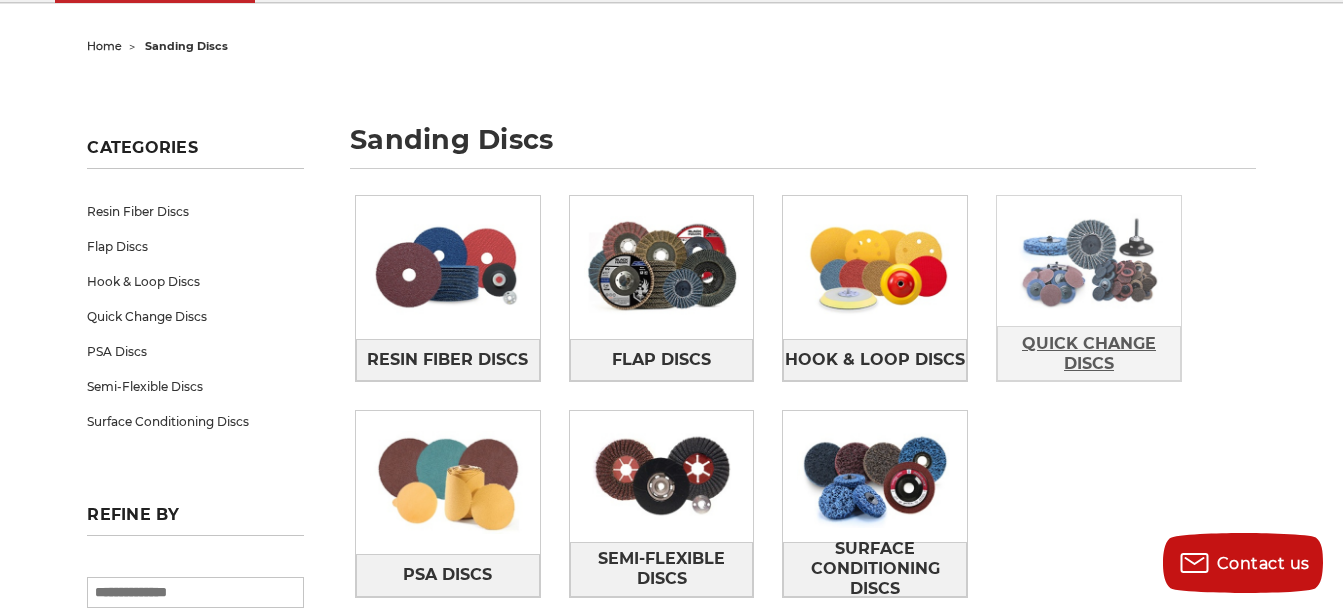 click on "Quick Change Discs" at bounding box center [1089, 354] 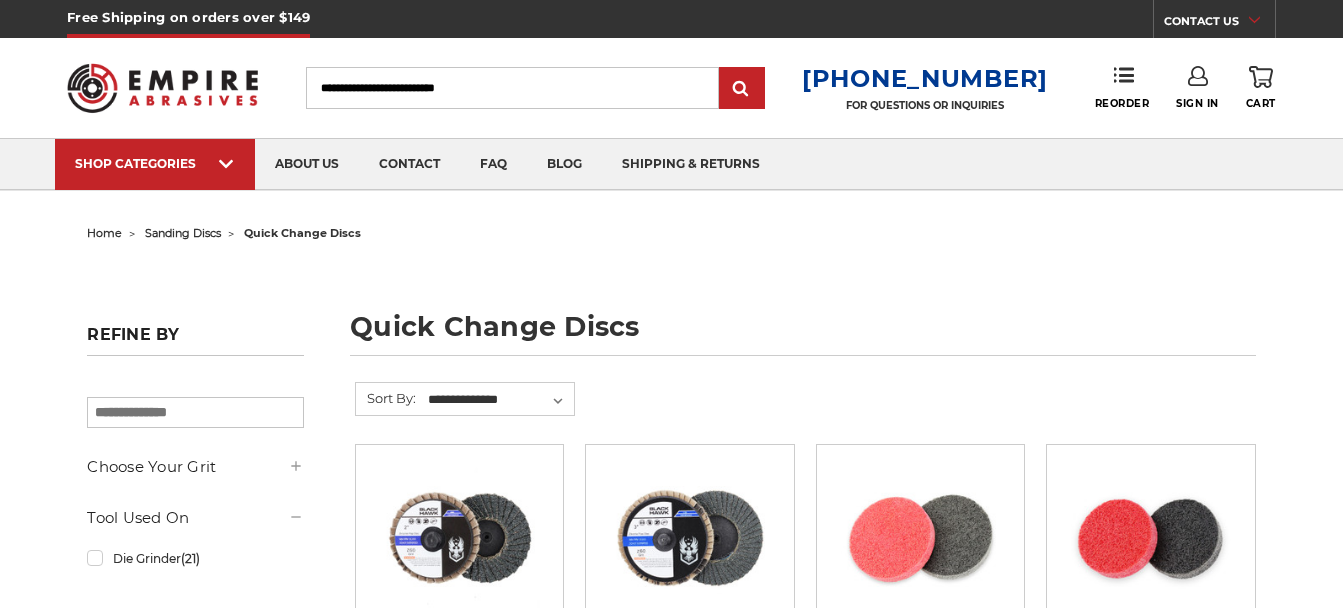 scroll, scrollTop: 0, scrollLeft: 0, axis: both 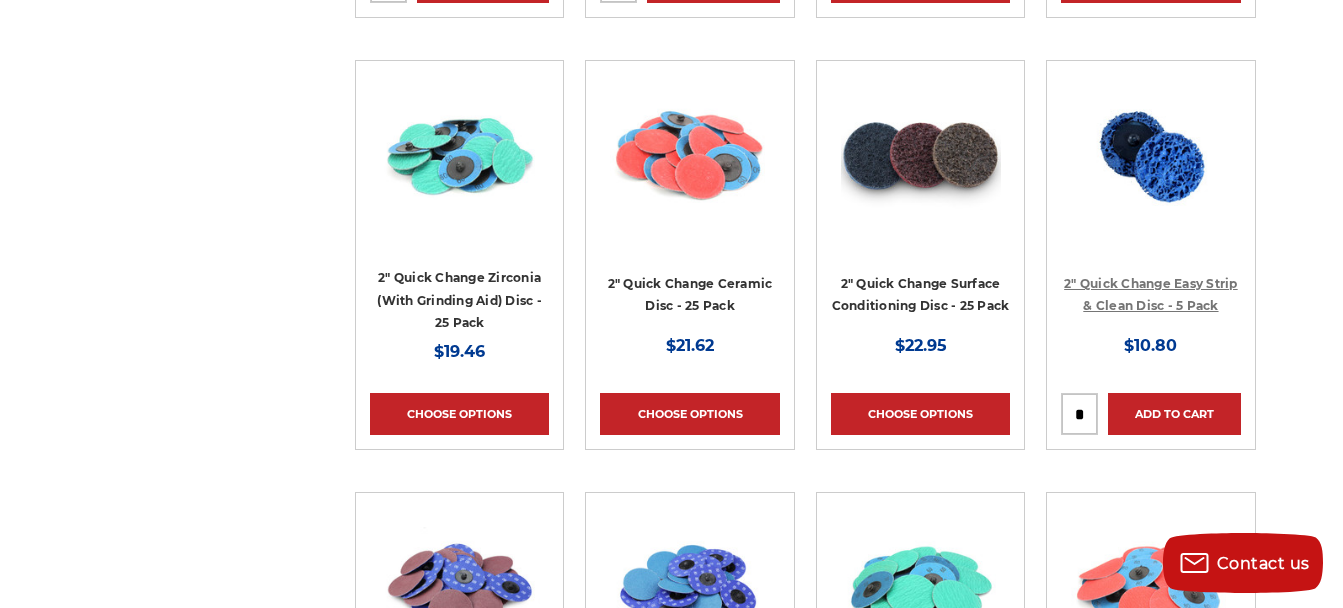 click on "2" Quick Change Easy Strip & Clean Disc - 5 Pack" at bounding box center [1151, 295] 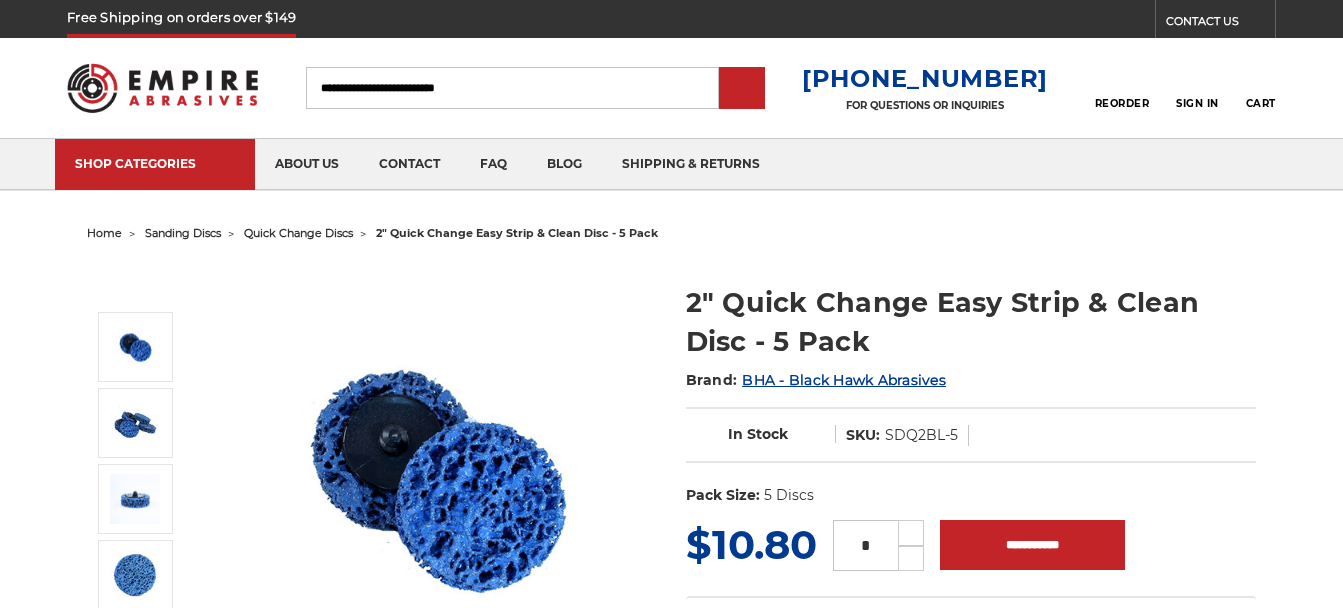 scroll, scrollTop: 0, scrollLeft: 0, axis: both 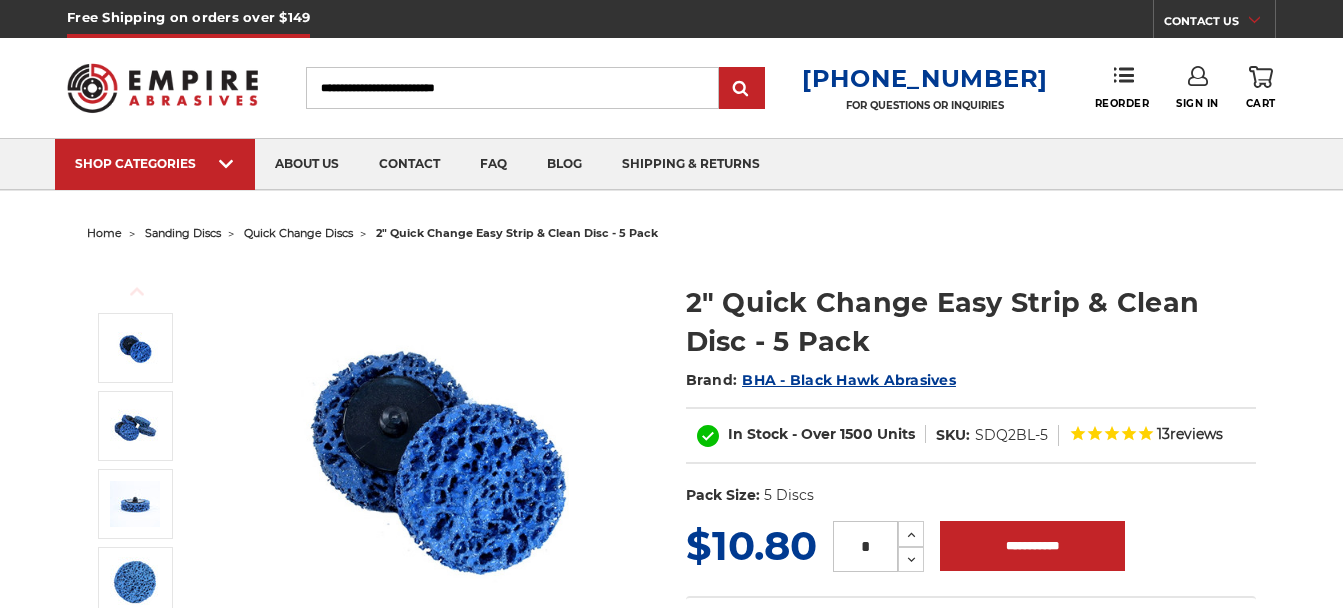 click on "*" at bounding box center [865, 546] 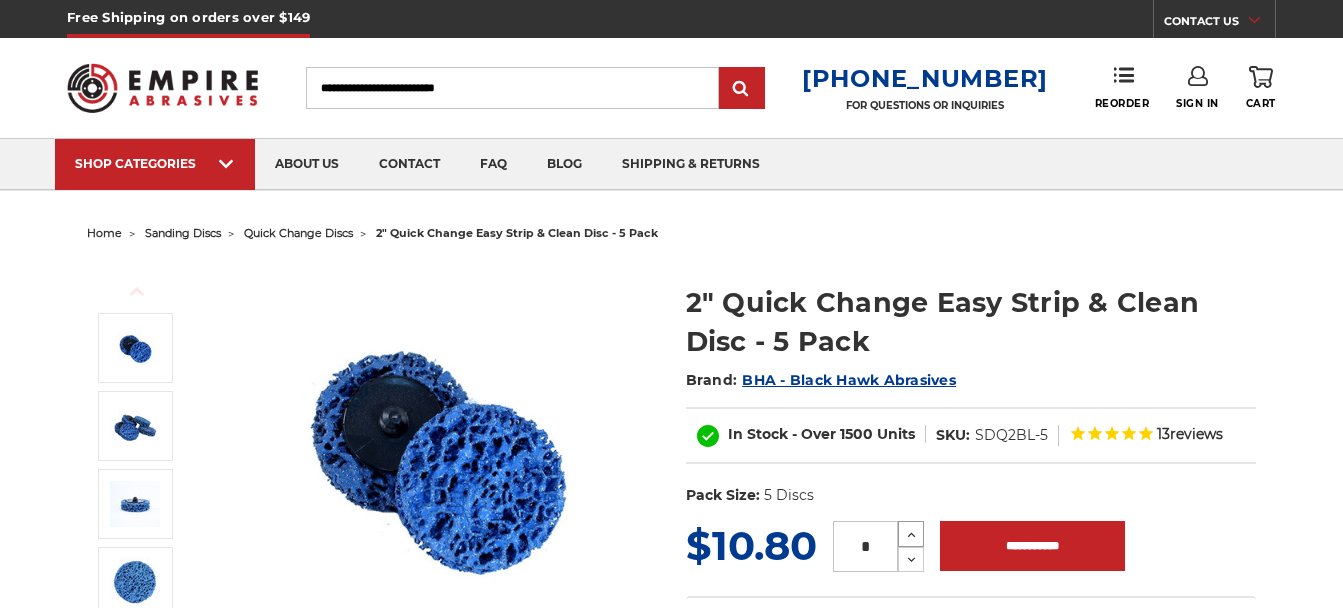scroll, scrollTop: 0, scrollLeft: 0, axis: both 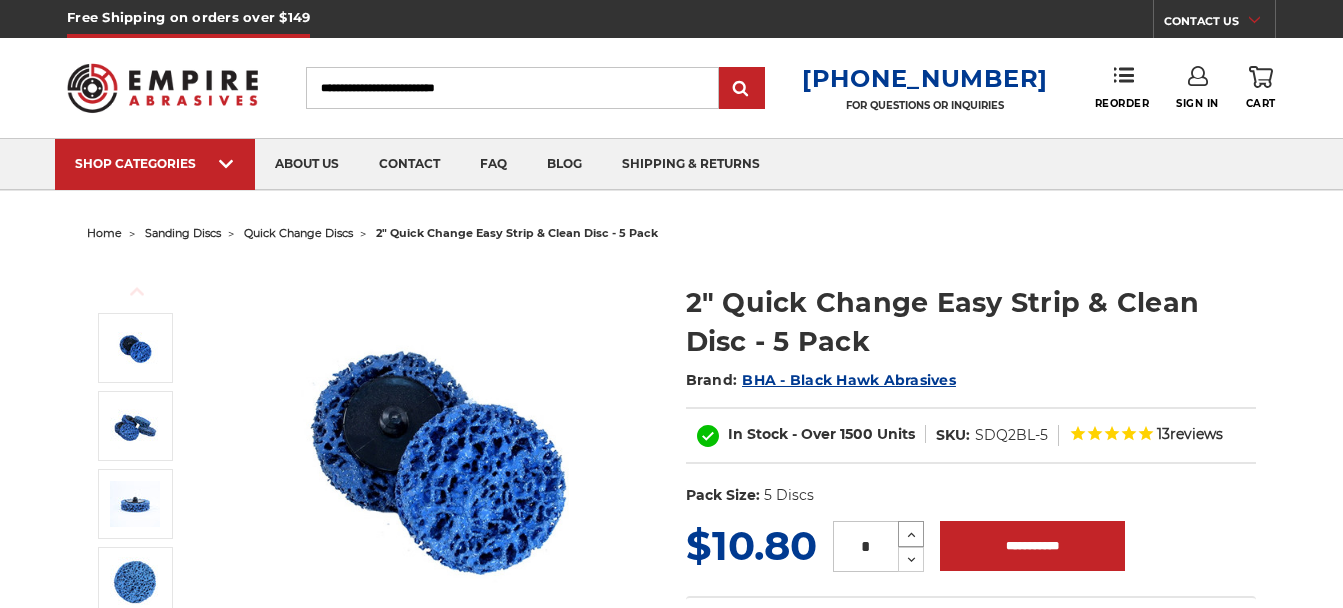 click 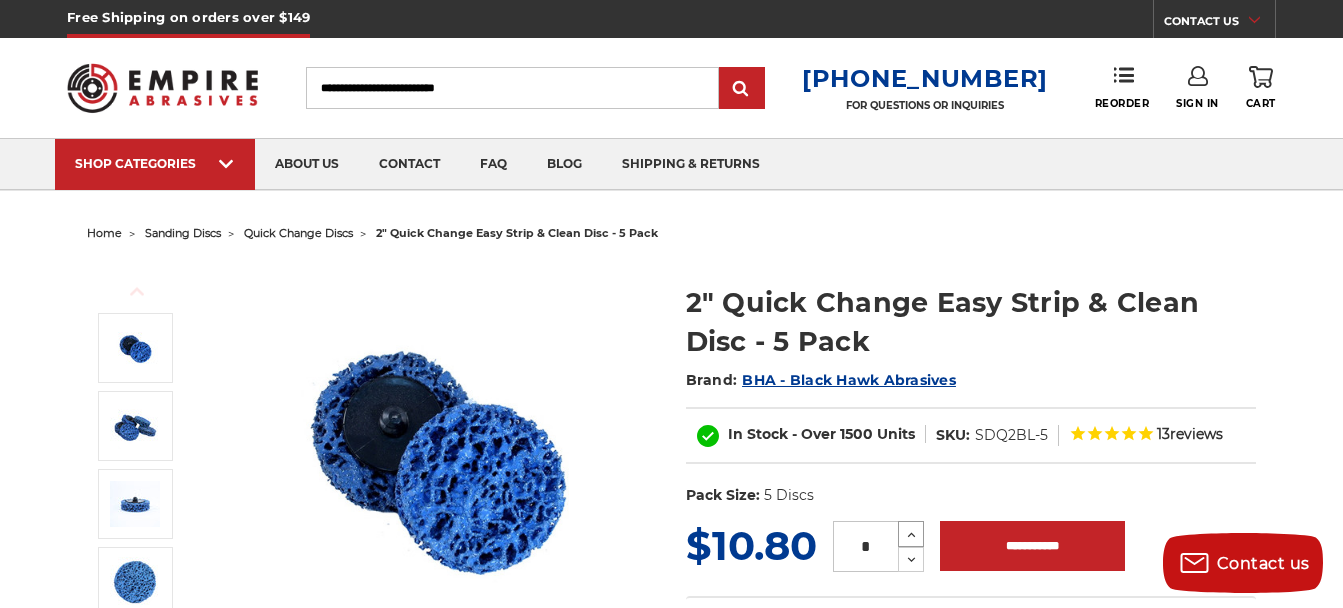 click 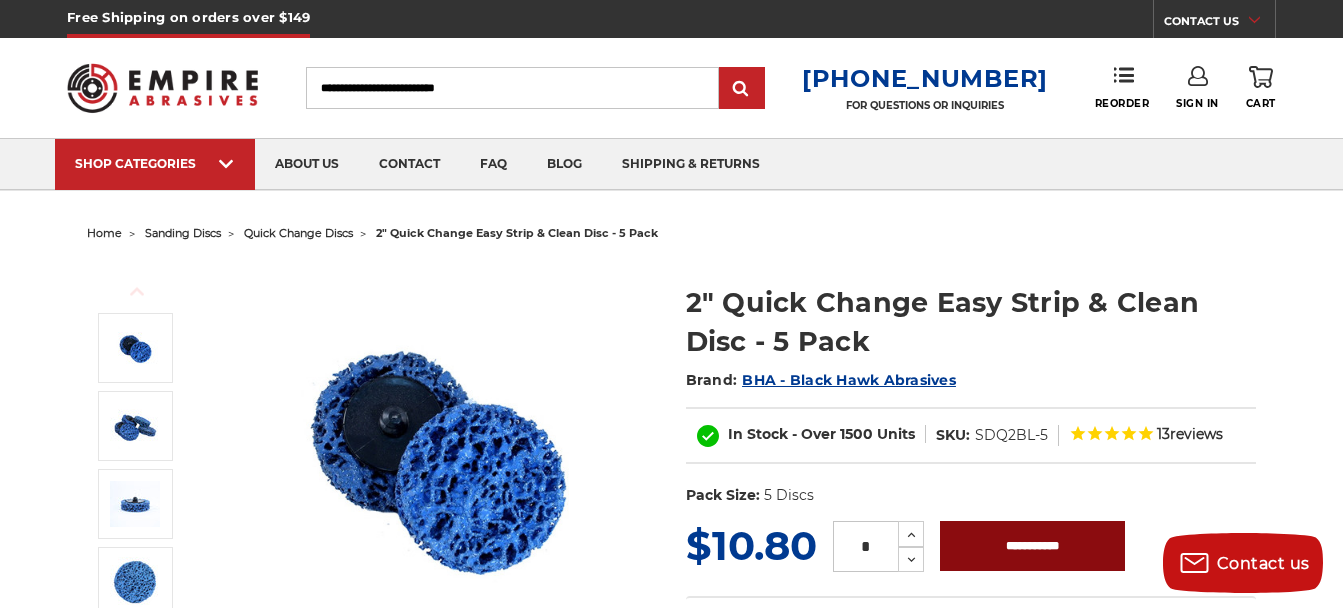 click on "**********" at bounding box center (1032, 546) 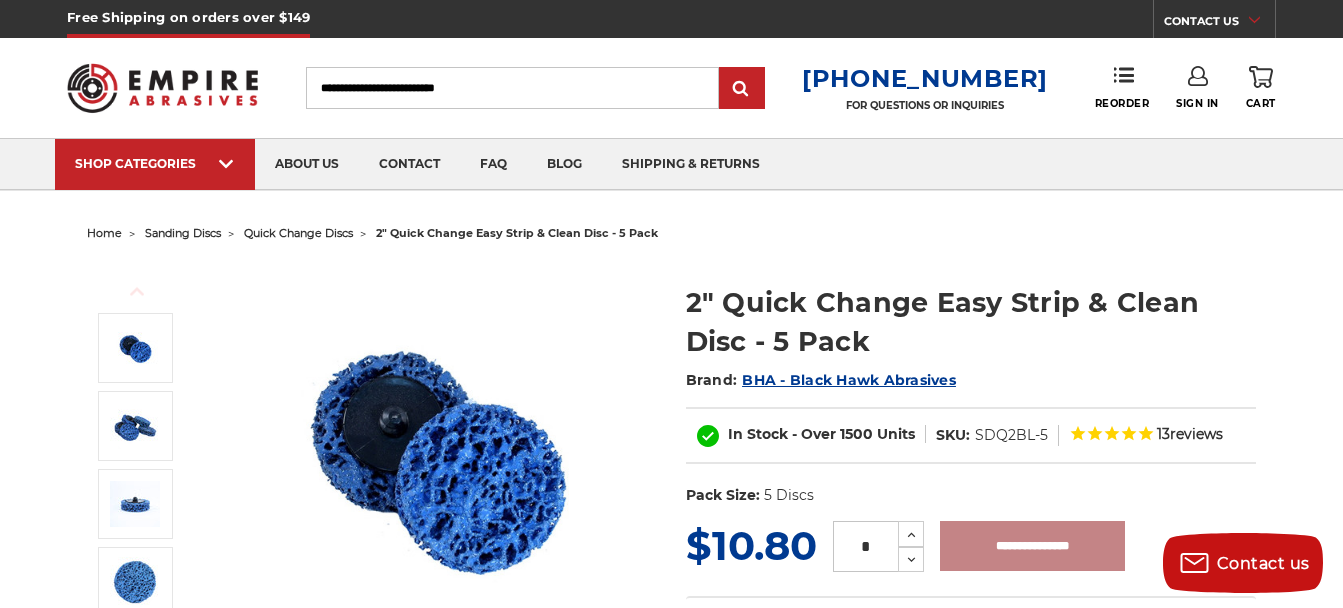 type on "**********" 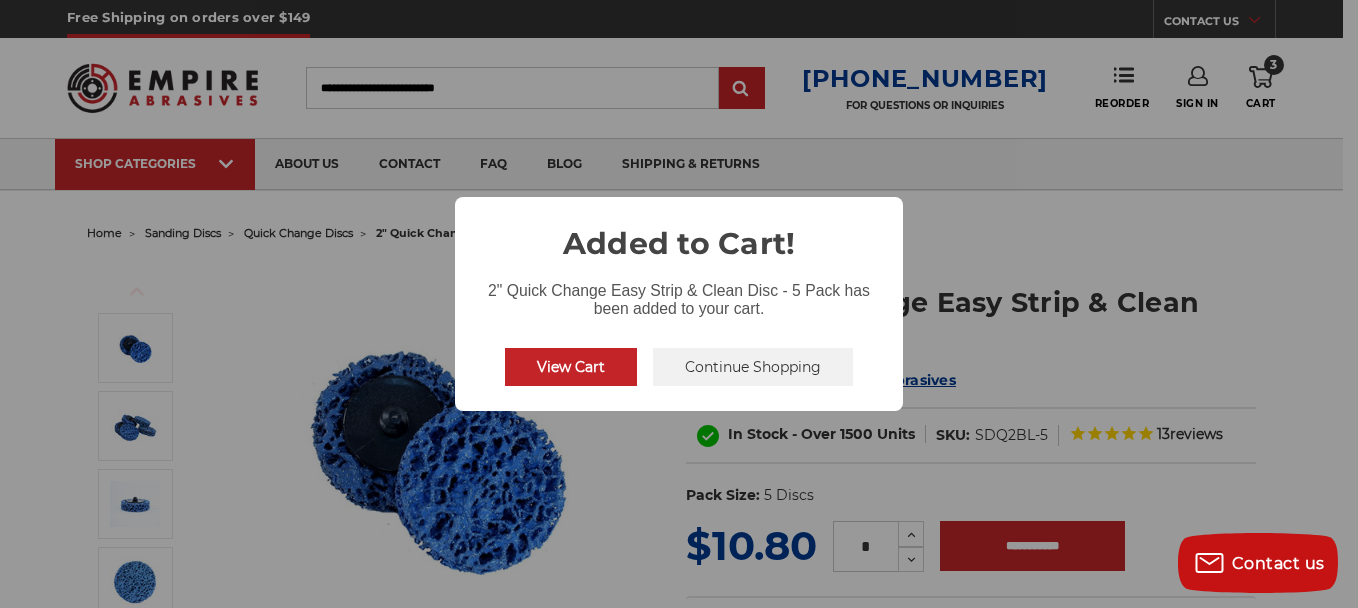 click on "Continue Shopping" at bounding box center (753, 367) 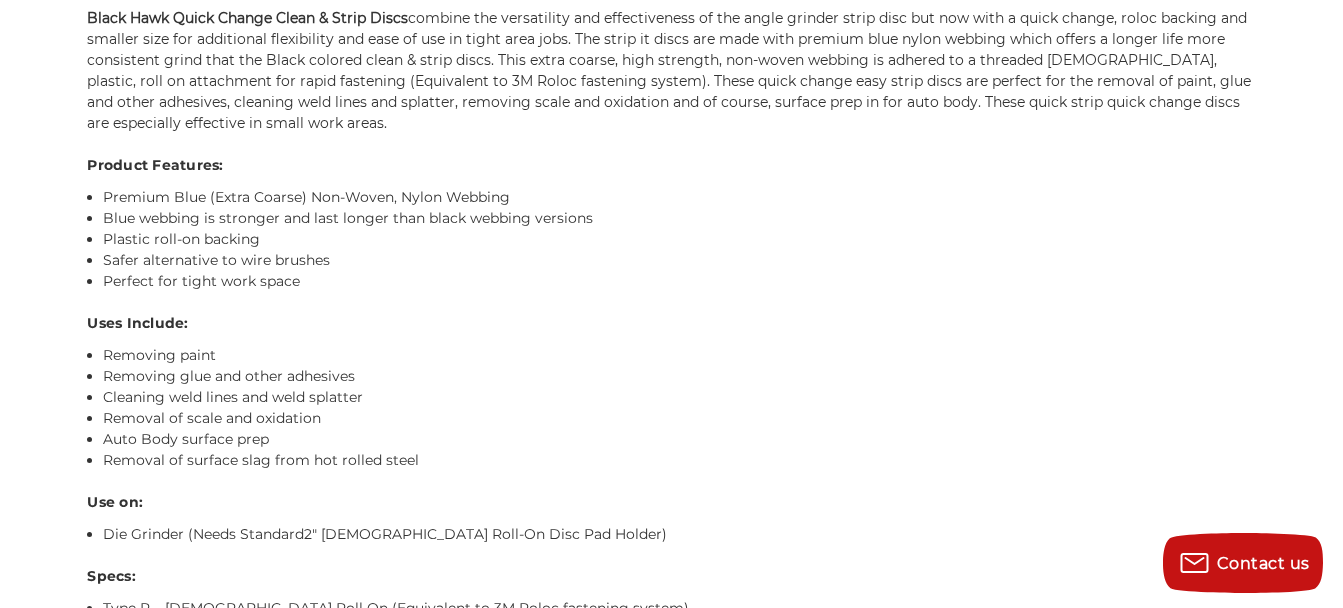 scroll, scrollTop: 1506, scrollLeft: 0, axis: vertical 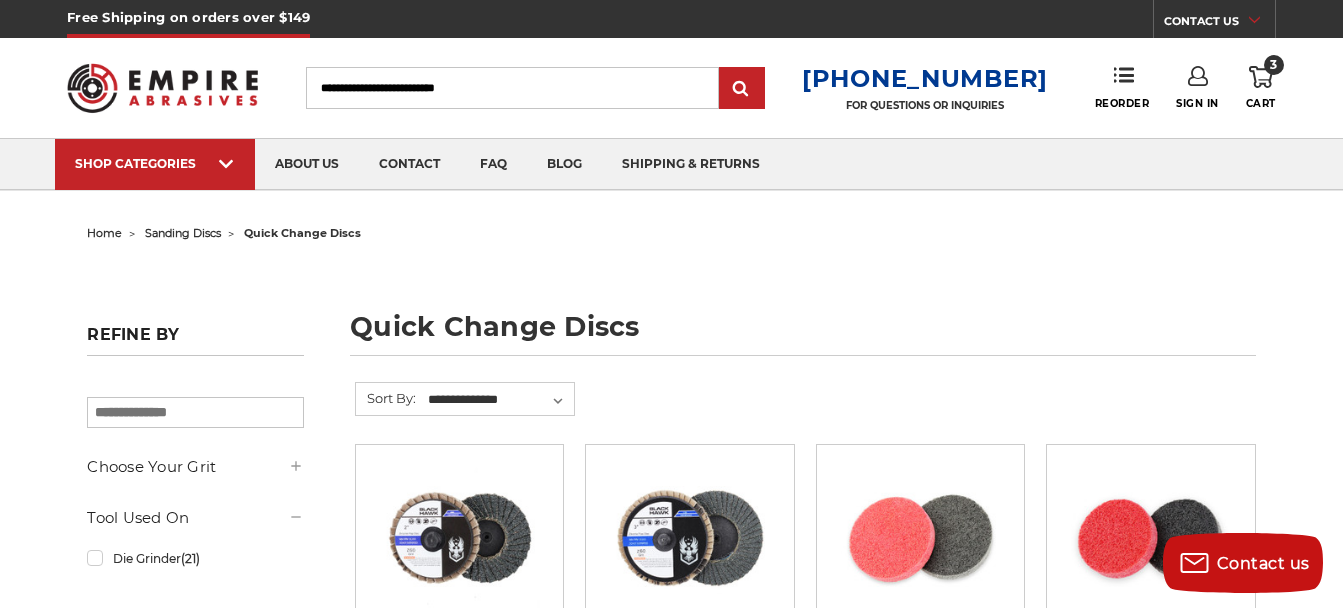 click on "sanding discs" at bounding box center [183, 233] 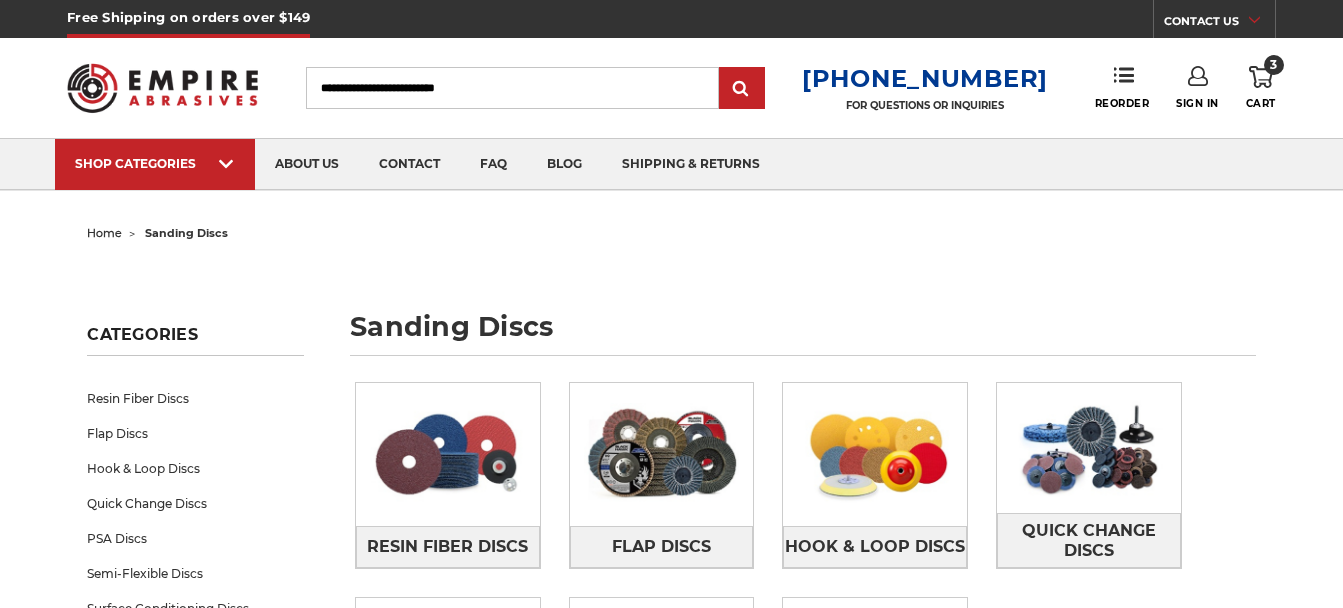 scroll, scrollTop: 0, scrollLeft: 0, axis: both 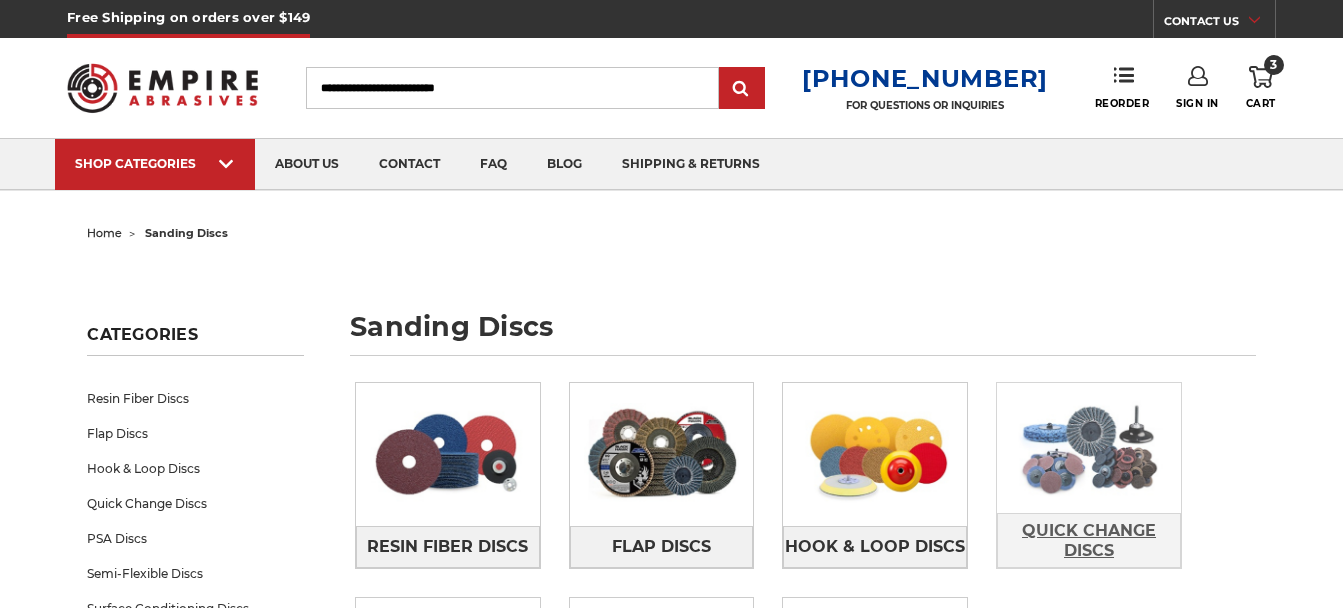click on "Quick Change Discs" at bounding box center (1089, 541) 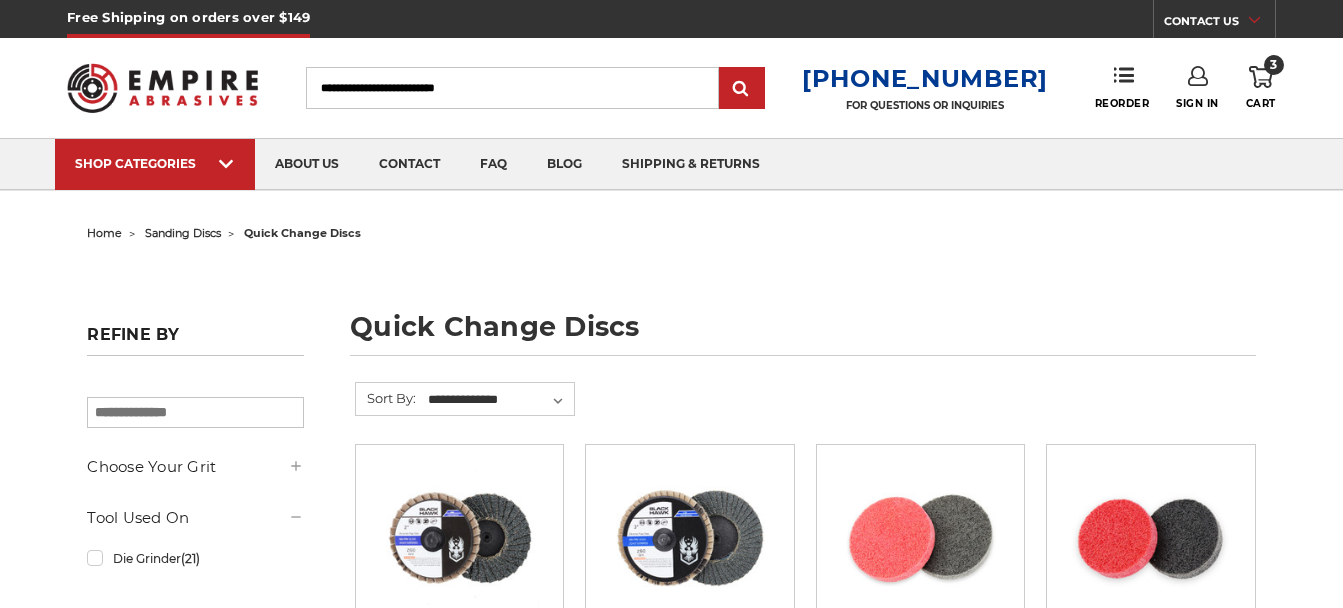 scroll, scrollTop: 281, scrollLeft: 0, axis: vertical 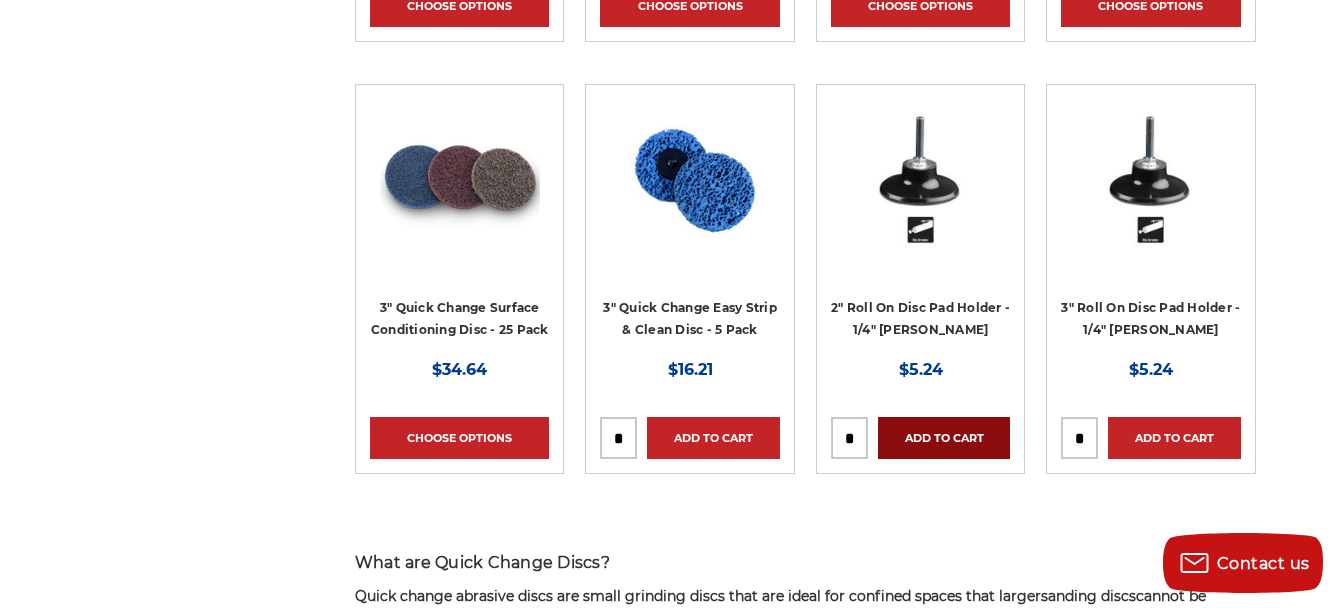 click on "Add to Cart" at bounding box center [944, 438] 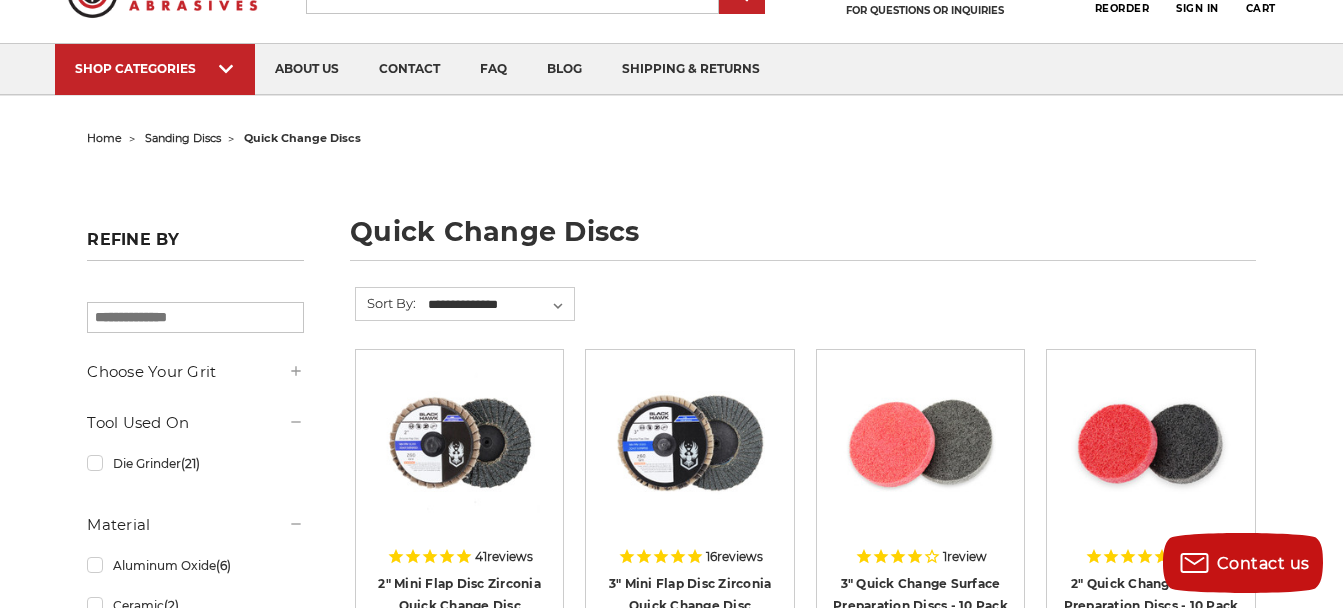 scroll, scrollTop: 120, scrollLeft: 0, axis: vertical 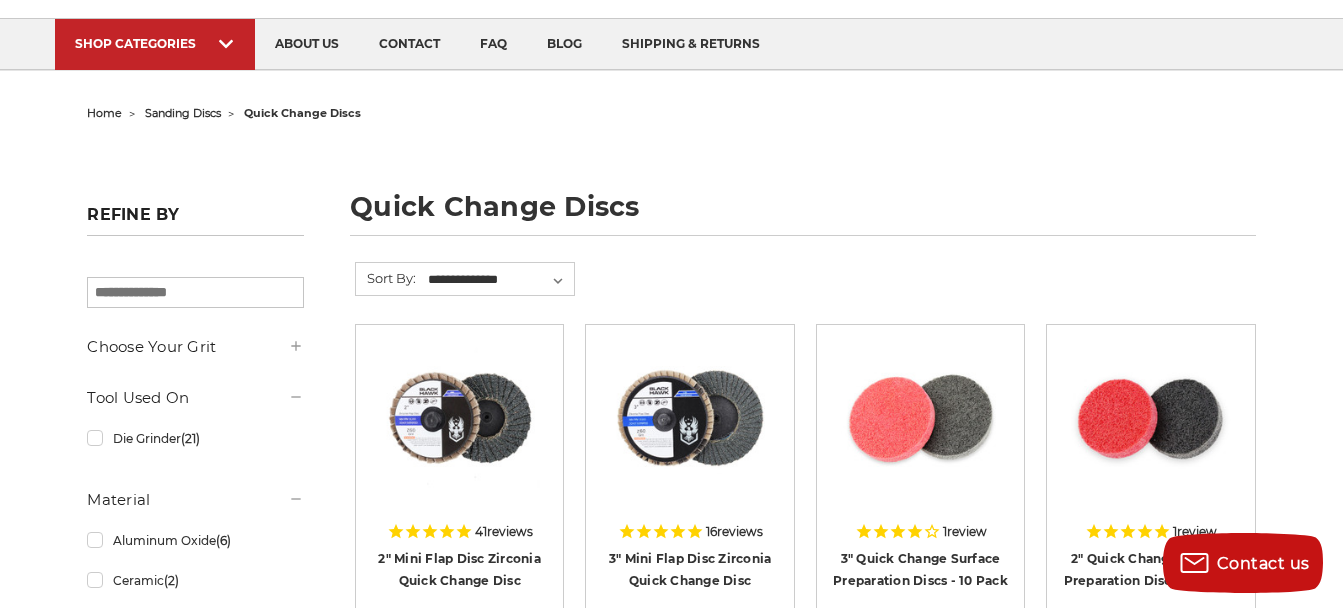 click on "sanding discs" at bounding box center [183, 113] 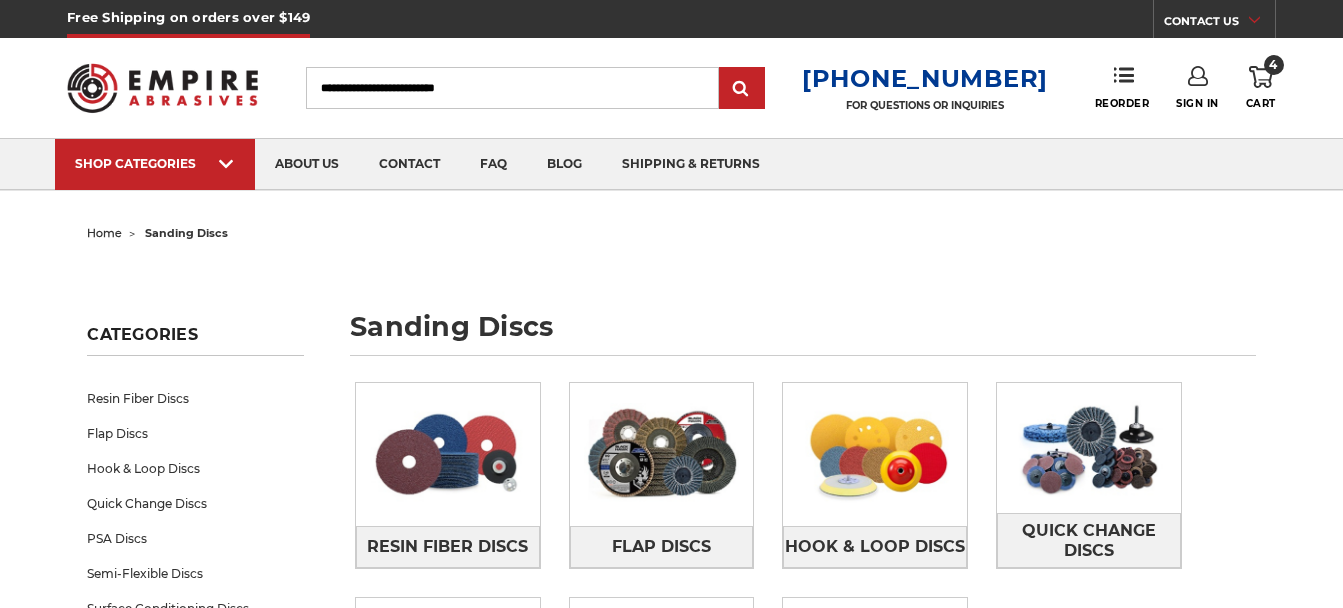 scroll, scrollTop: 206, scrollLeft: 0, axis: vertical 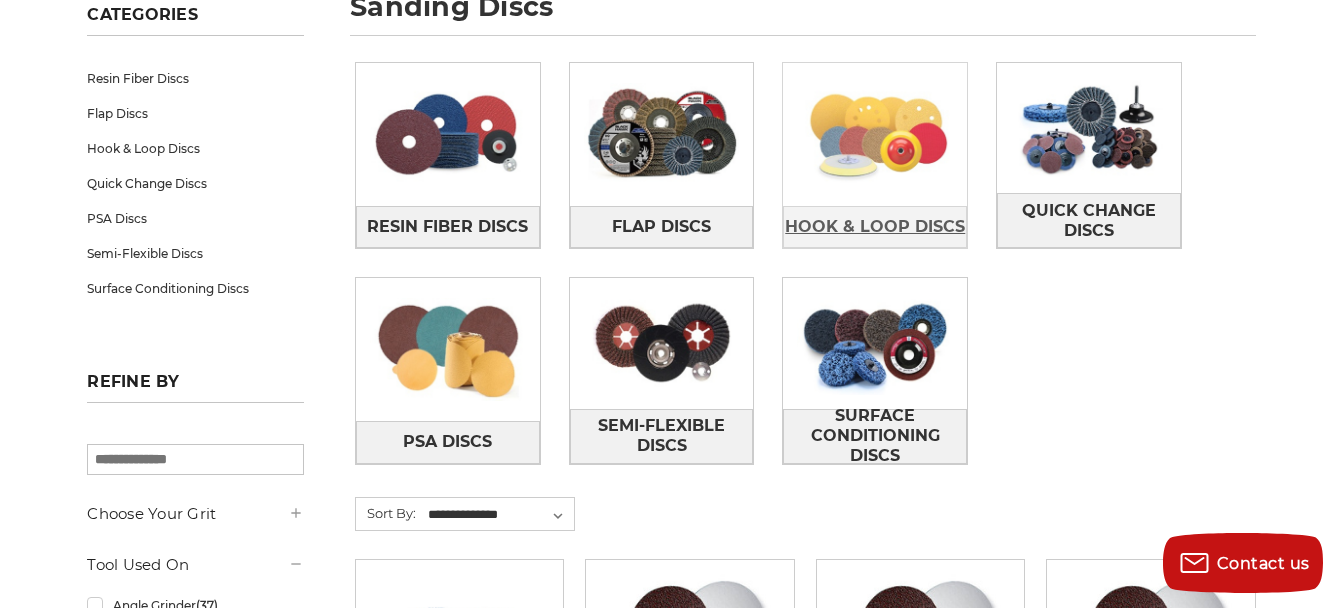 click on "Hook & Loop Discs" at bounding box center [875, 227] 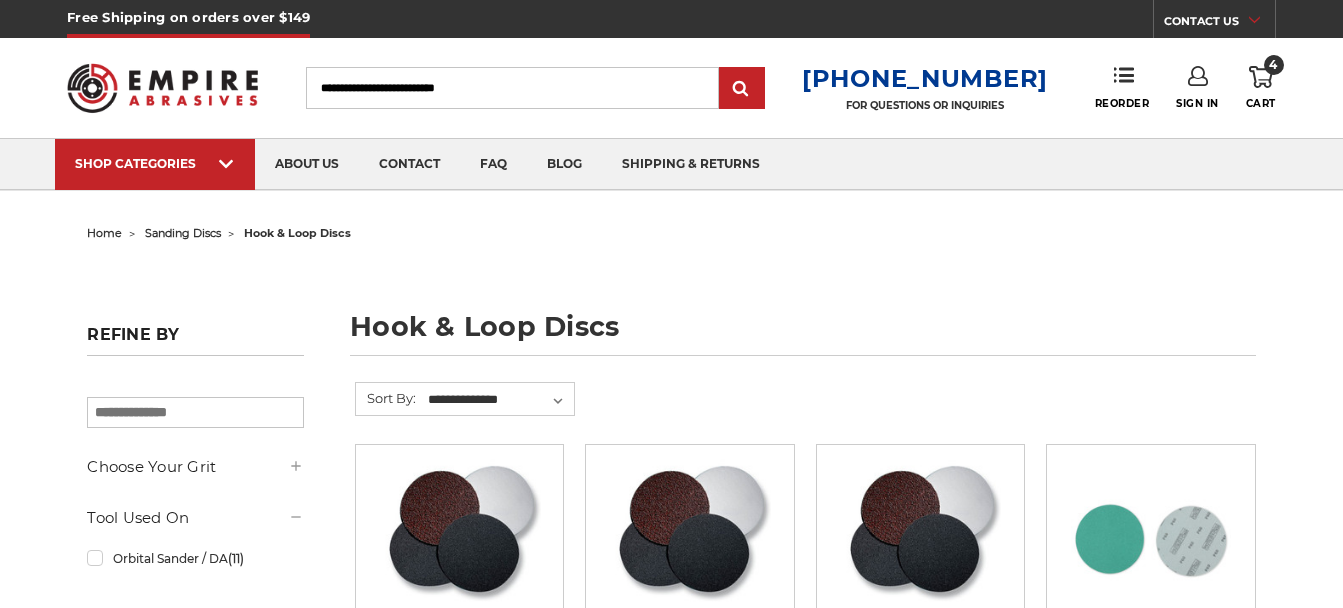 scroll, scrollTop: 0, scrollLeft: 0, axis: both 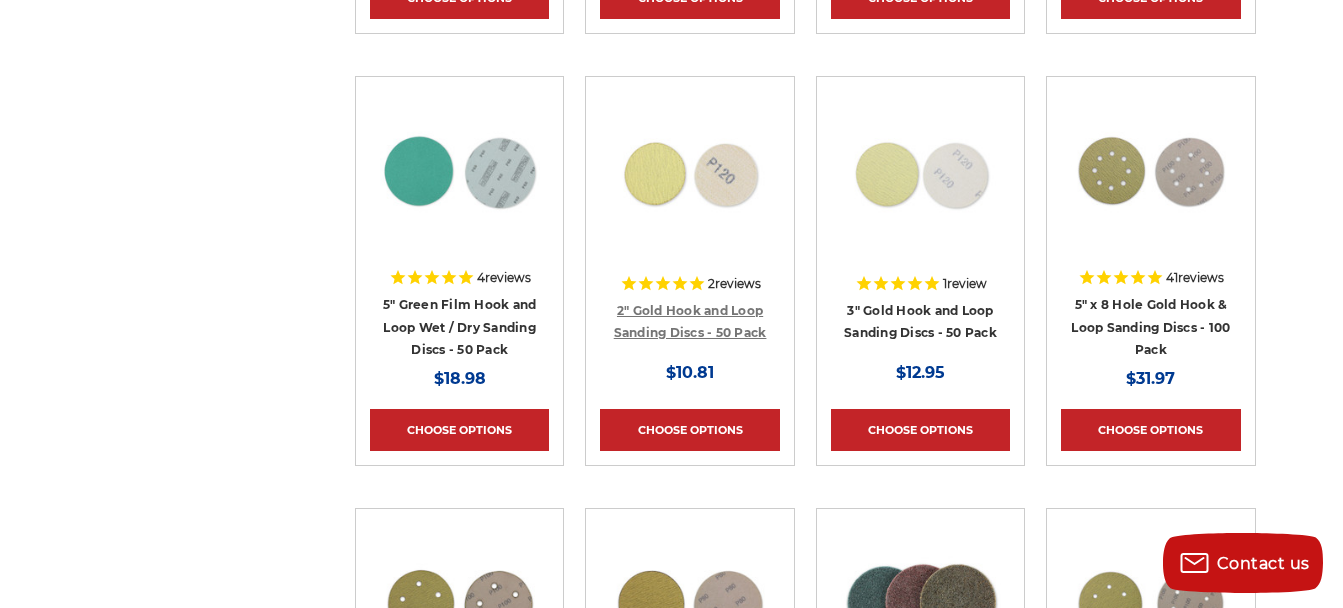 click on "2" Gold Hook and Loop Sanding Discs - 50 Pack" at bounding box center [690, 322] 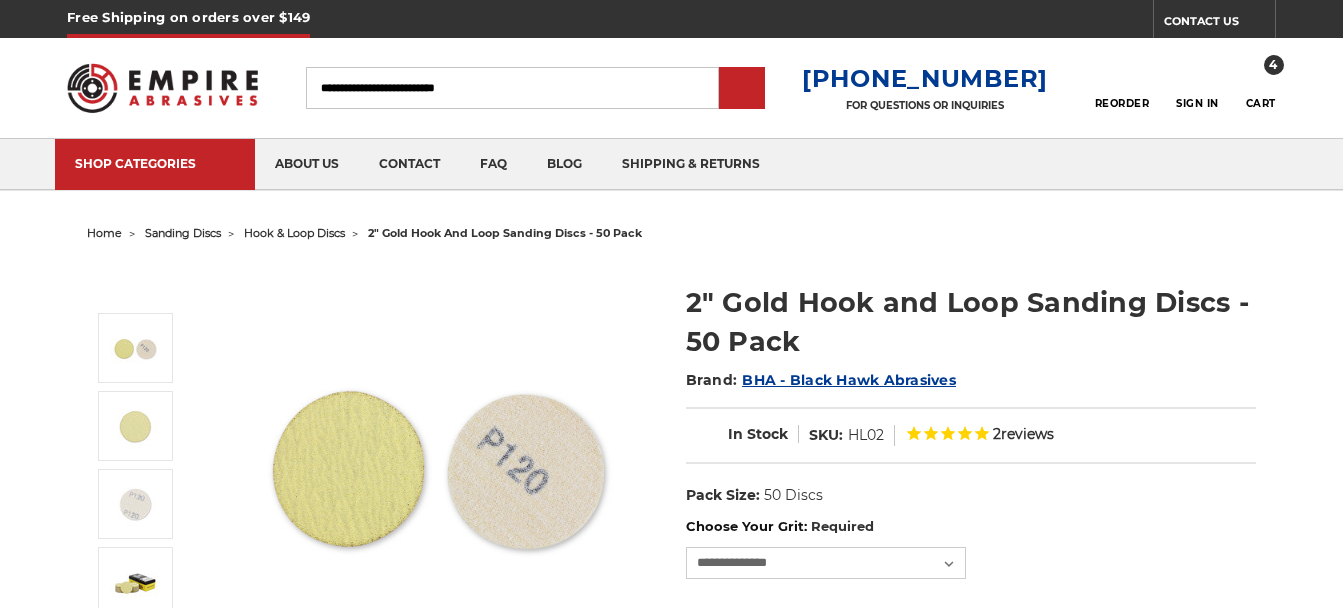 scroll, scrollTop: 40, scrollLeft: 0, axis: vertical 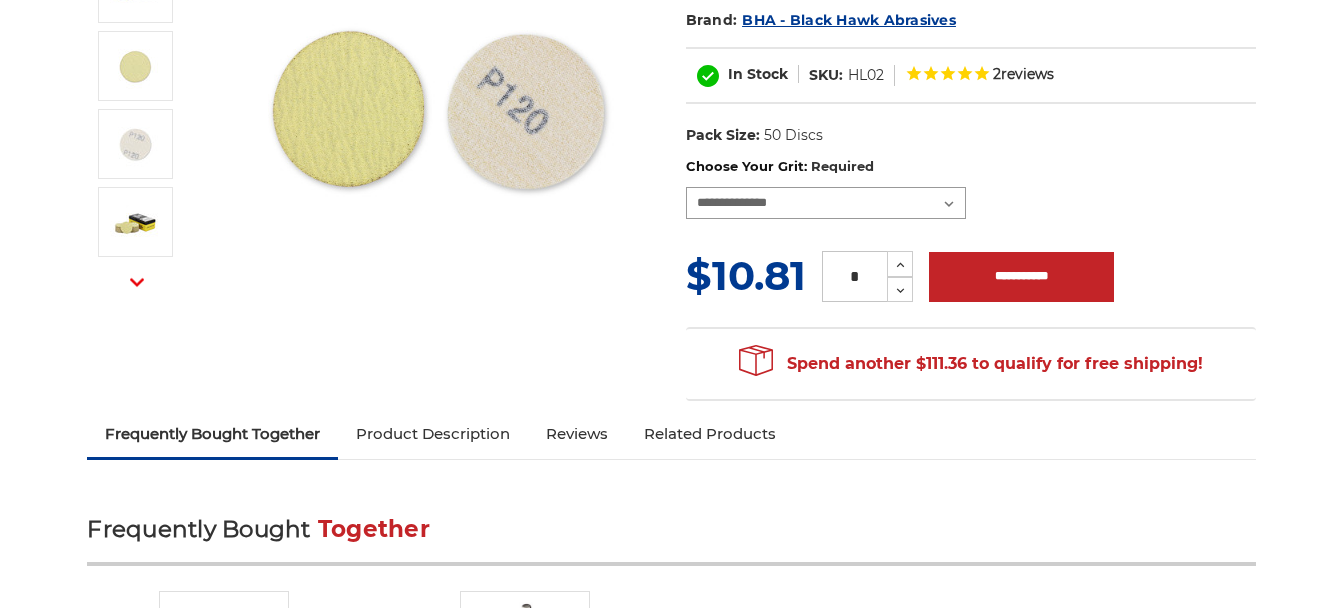 click on "**********" at bounding box center [826, 203] 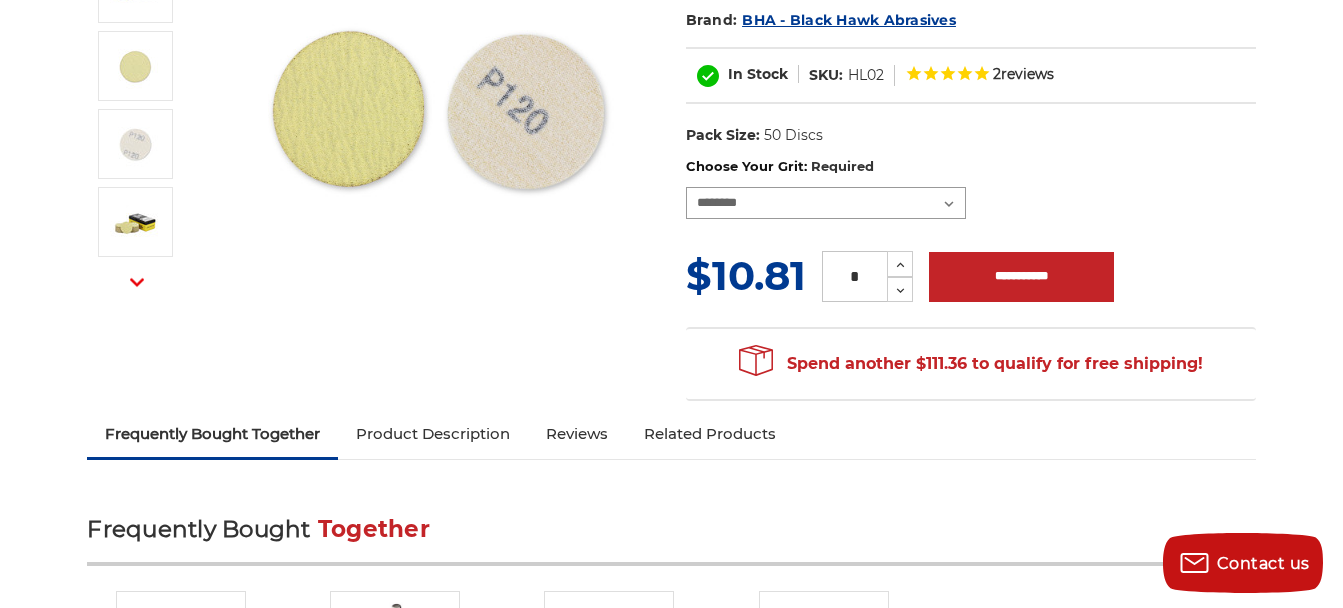 click on "**********" at bounding box center (826, 203) 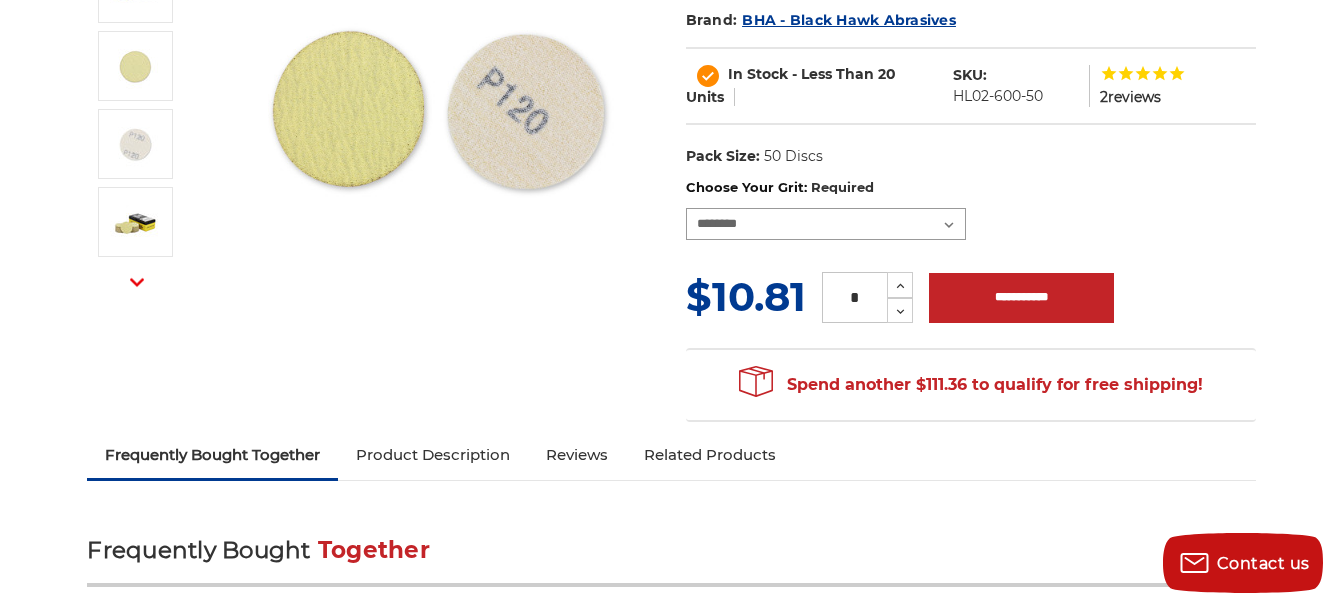click on "**********" at bounding box center [826, 224] 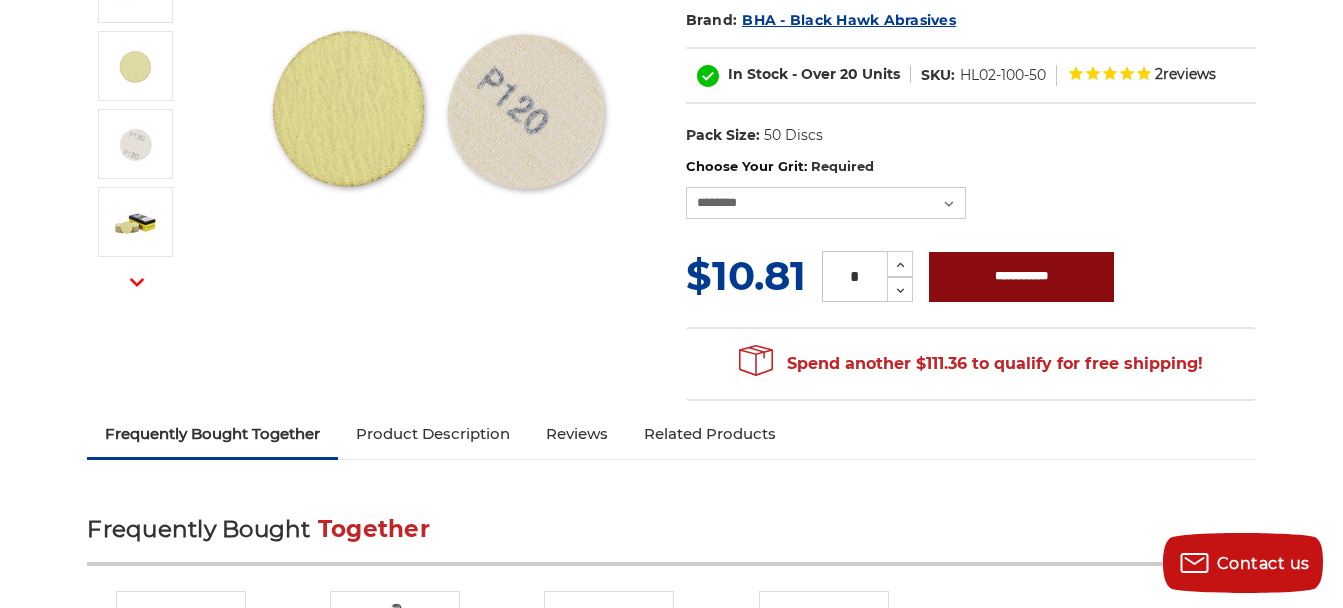 click on "**********" at bounding box center (1021, 277) 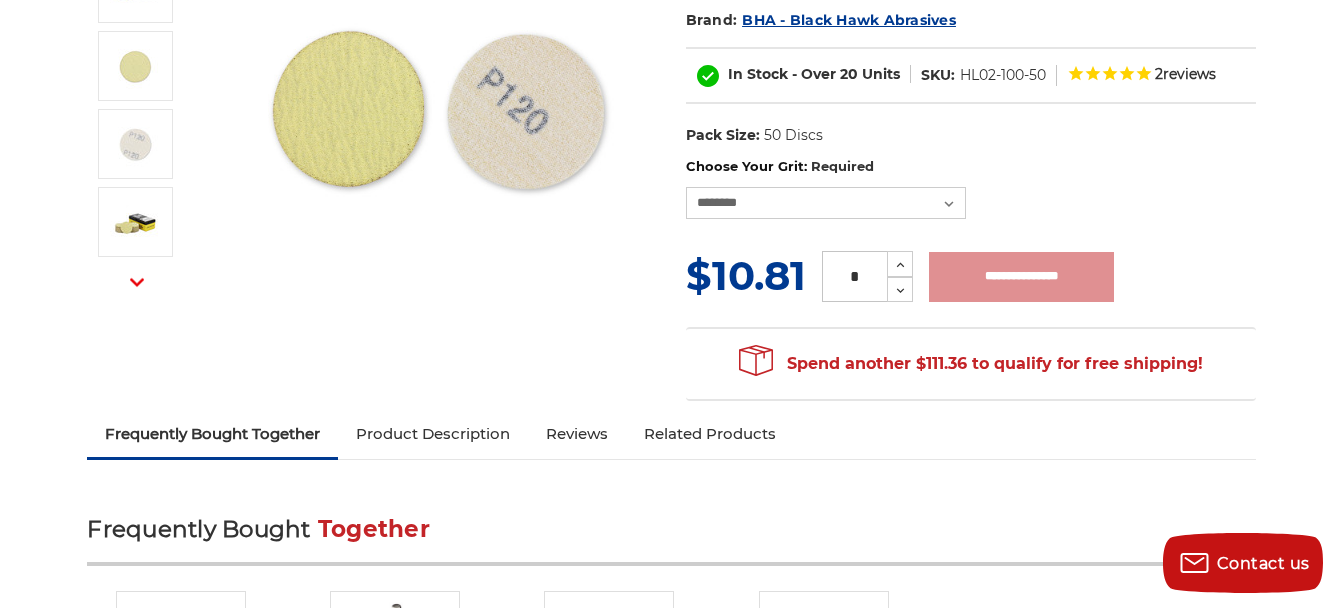 type on "**********" 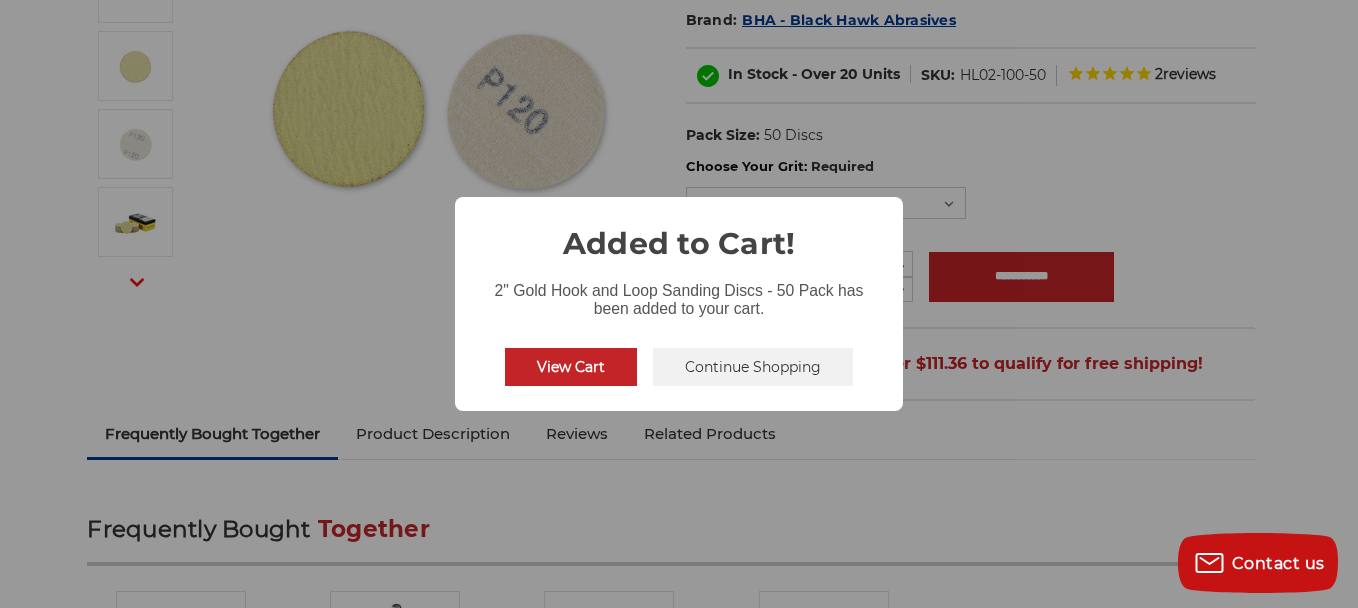 click on "Continue Shopping" at bounding box center (753, 367) 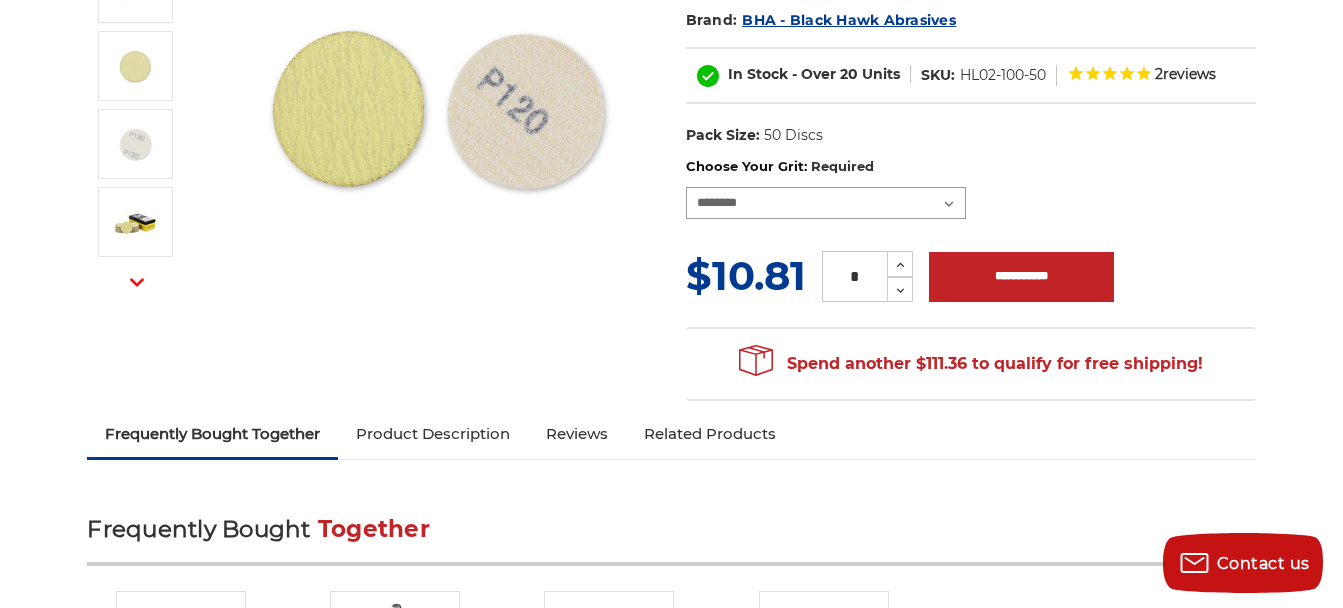 click on "**********" at bounding box center (826, 203) 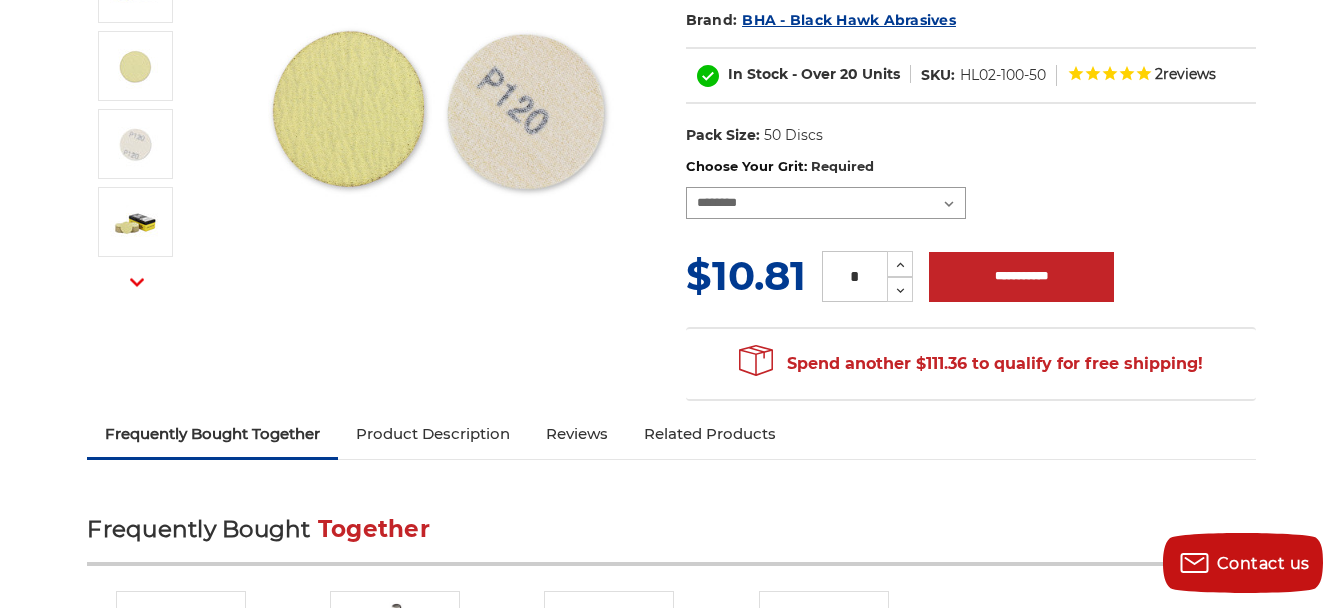 select on "****" 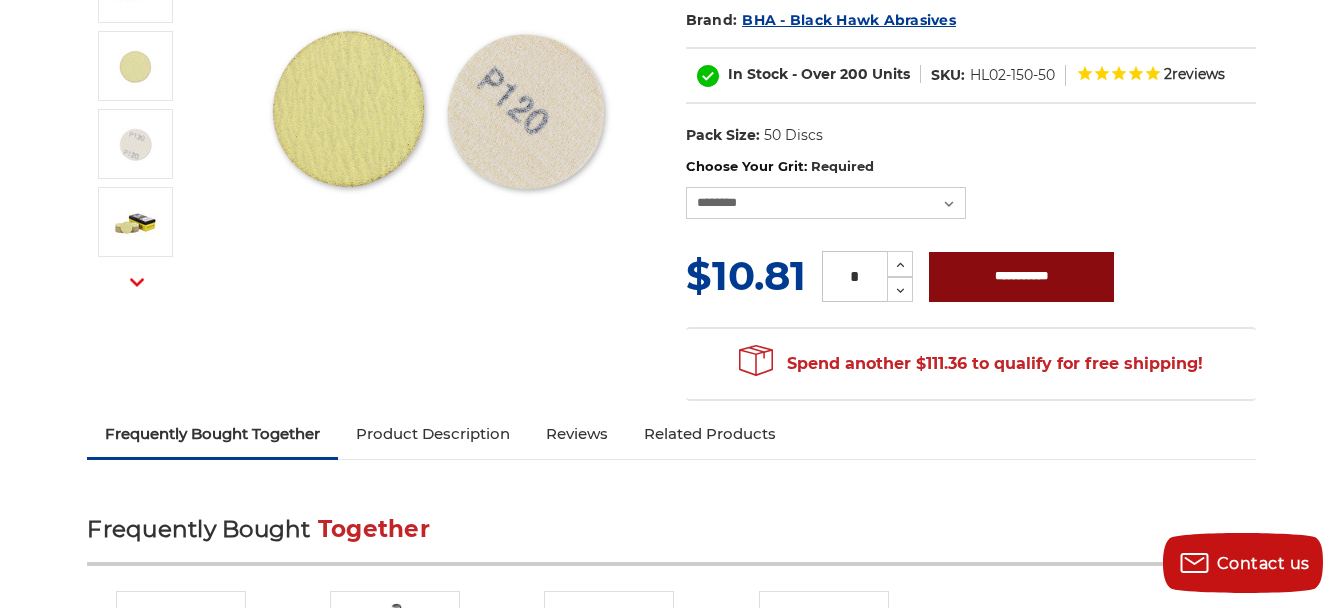 click on "**********" at bounding box center (1021, 277) 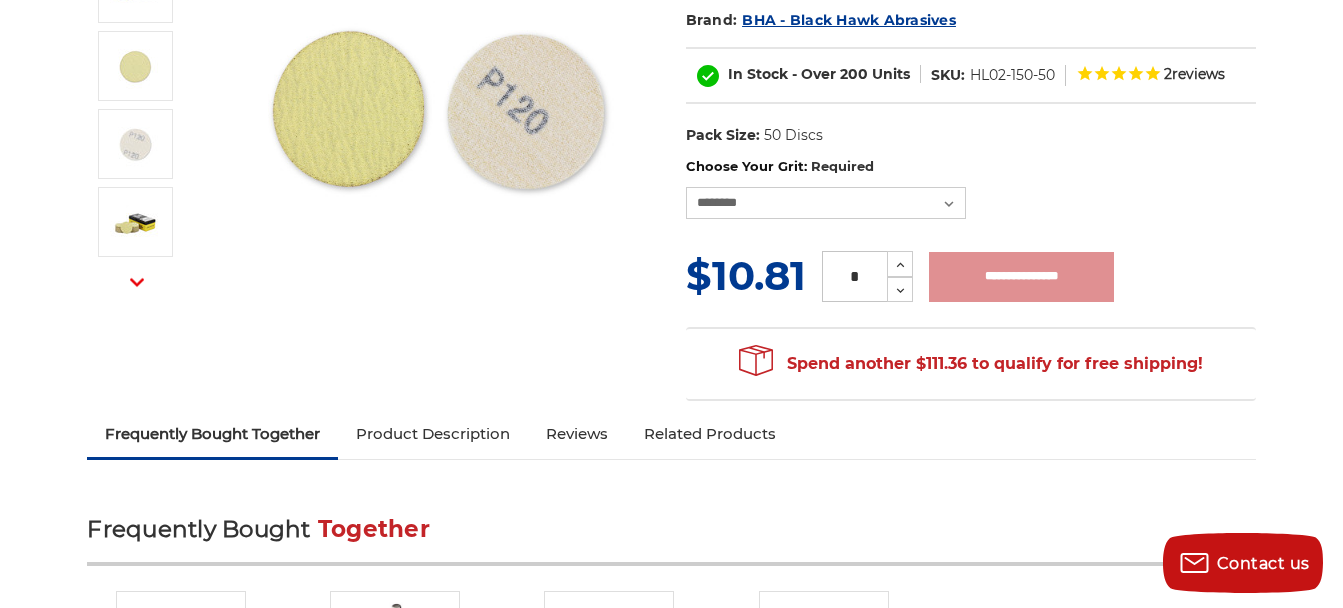 type on "**********" 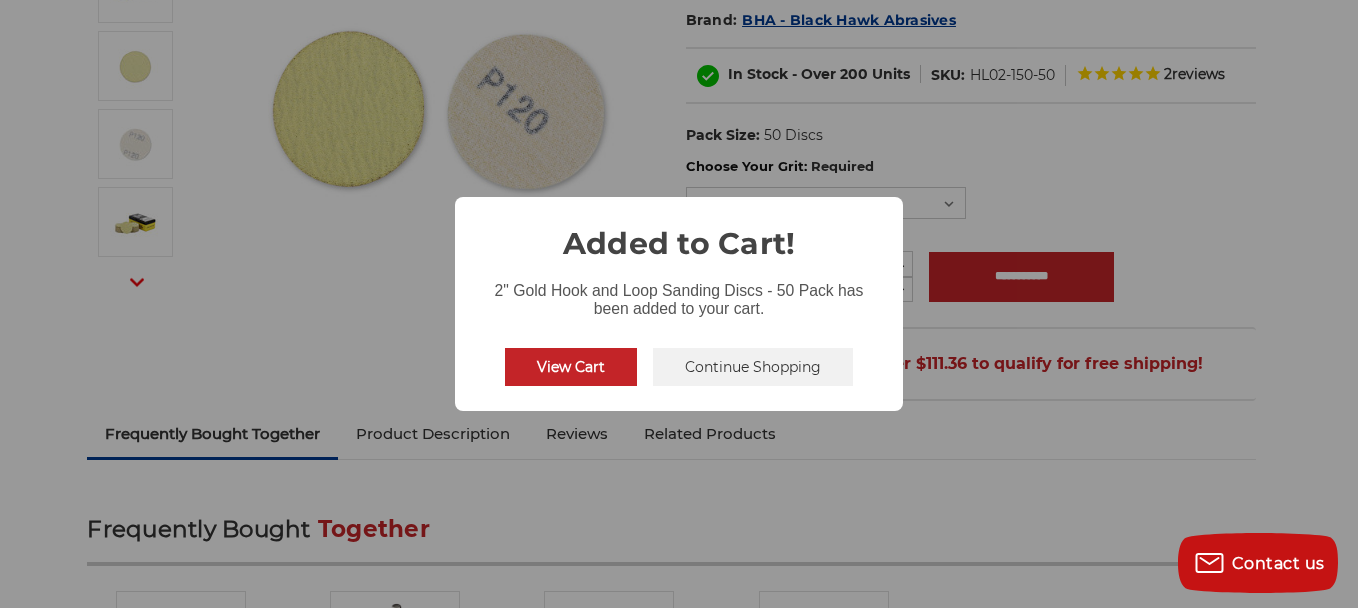 click on "Continue Shopping" at bounding box center [753, 367] 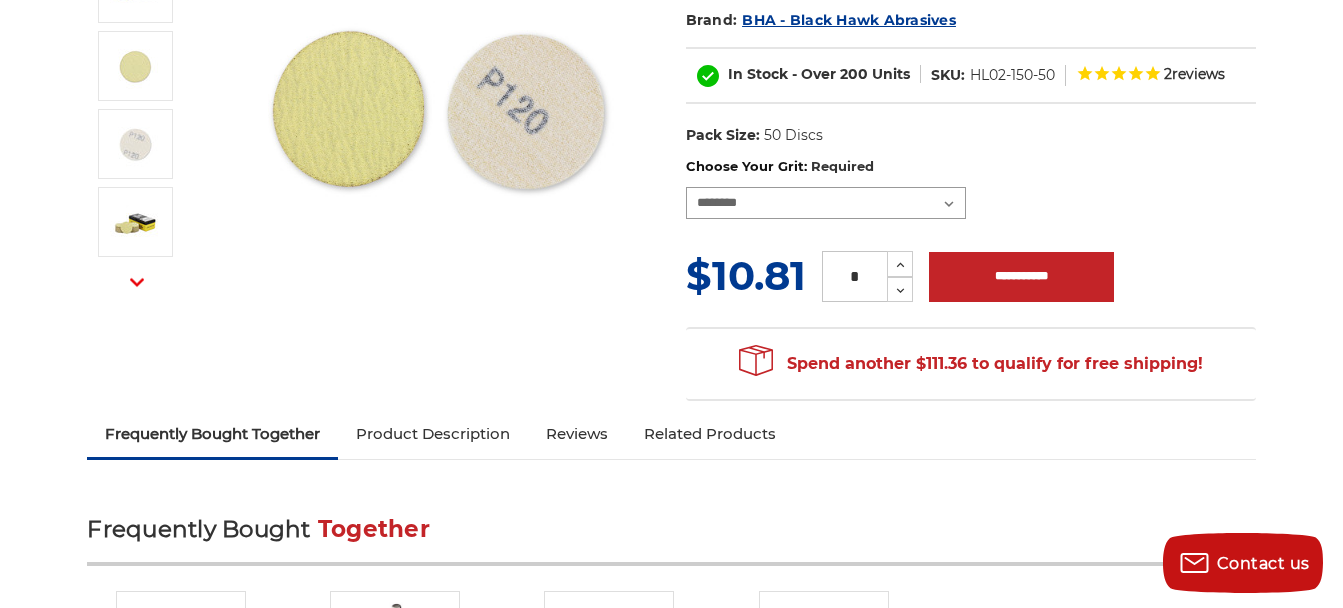 click on "**********" at bounding box center (826, 203) 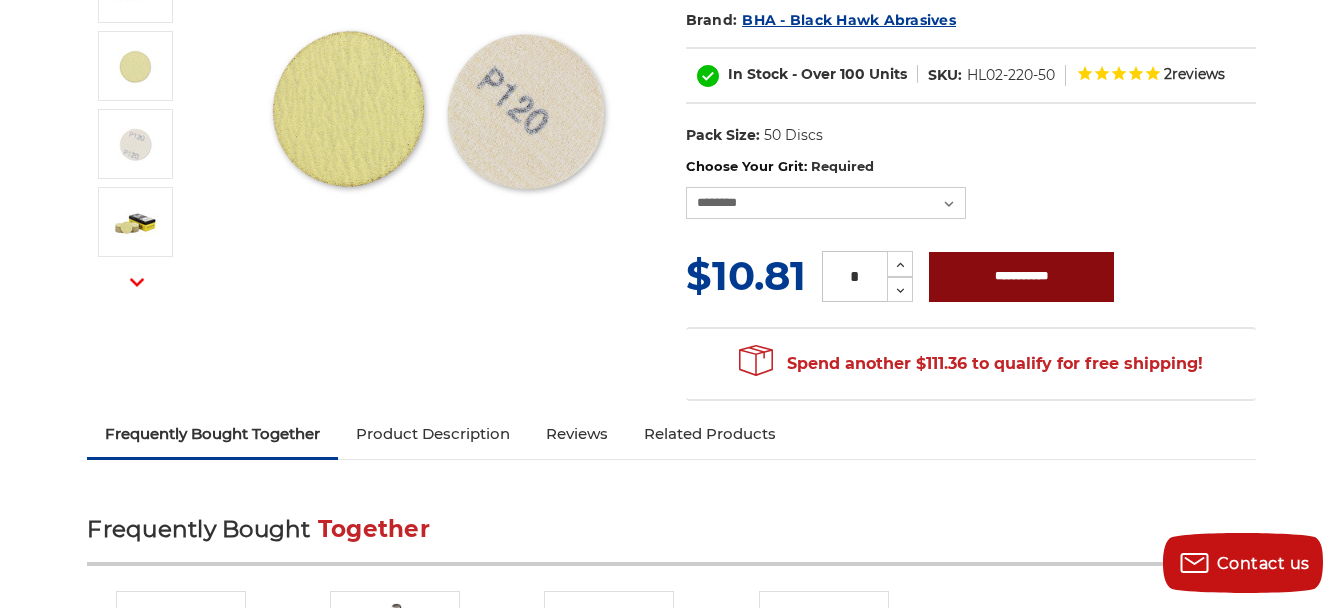 click on "**********" at bounding box center [1021, 277] 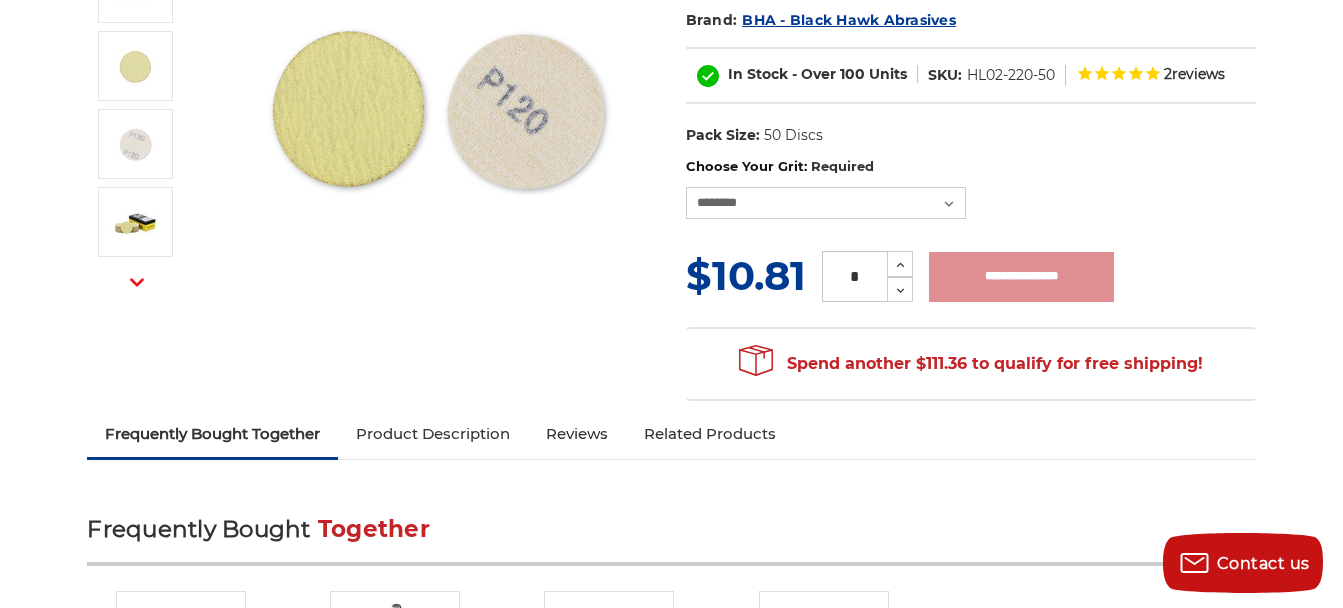 type on "**********" 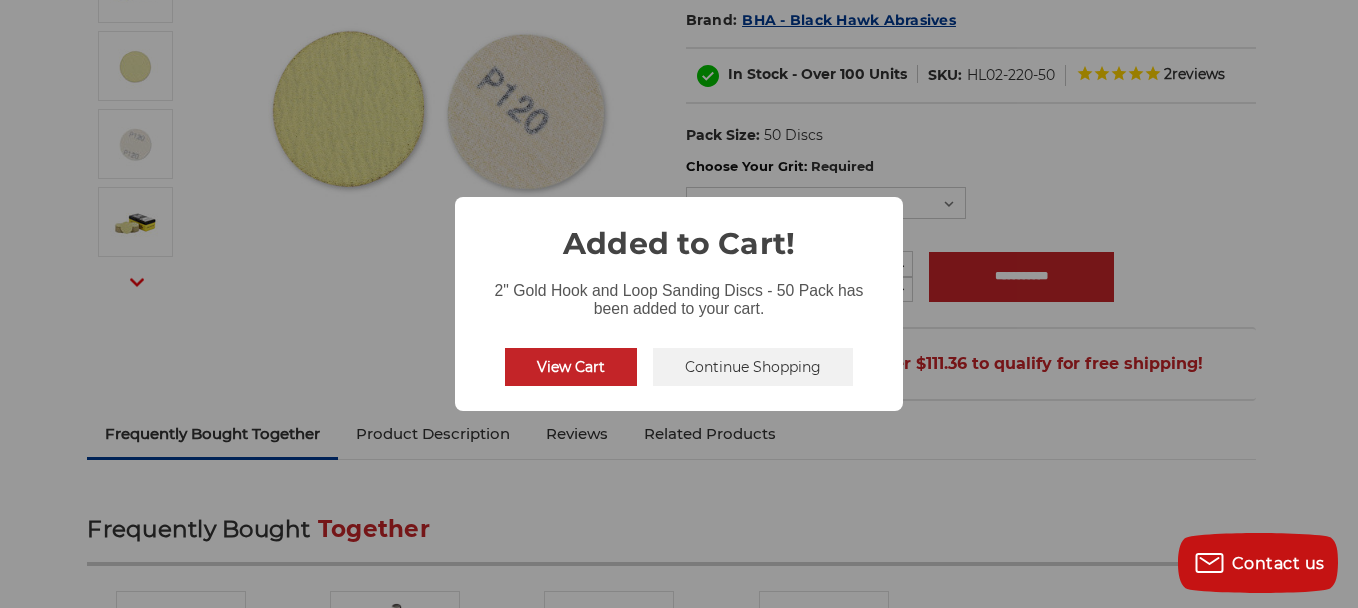 click on "Continue Shopping" at bounding box center [753, 367] 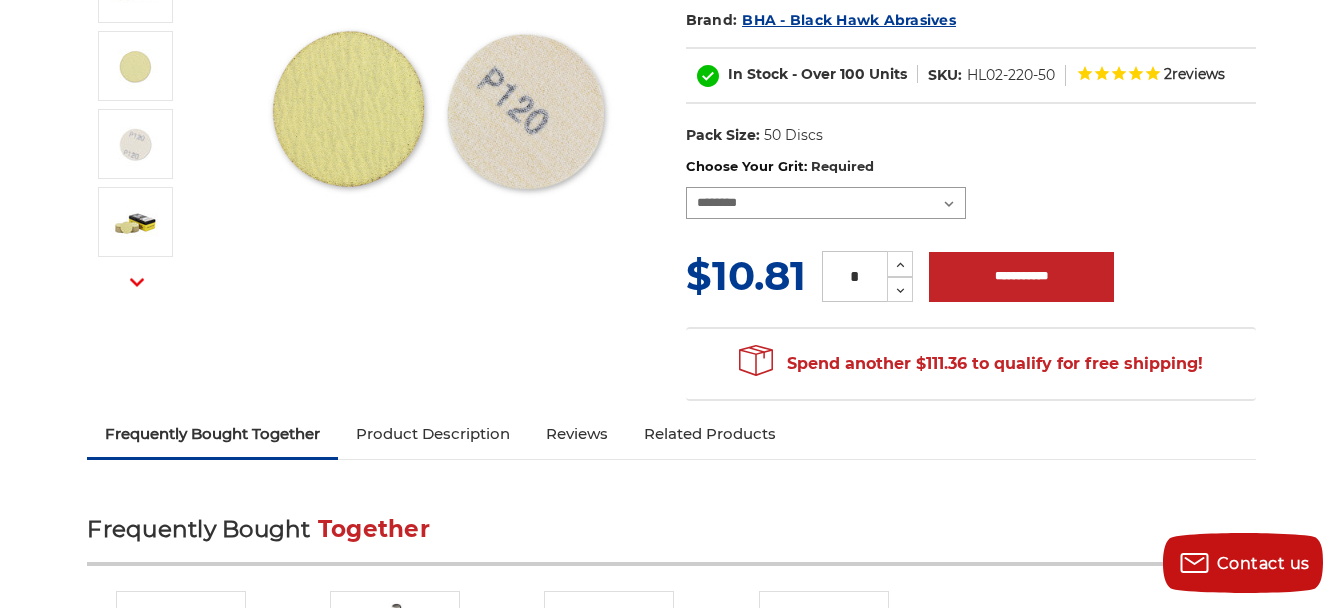 click on "**********" at bounding box center (826, 203) 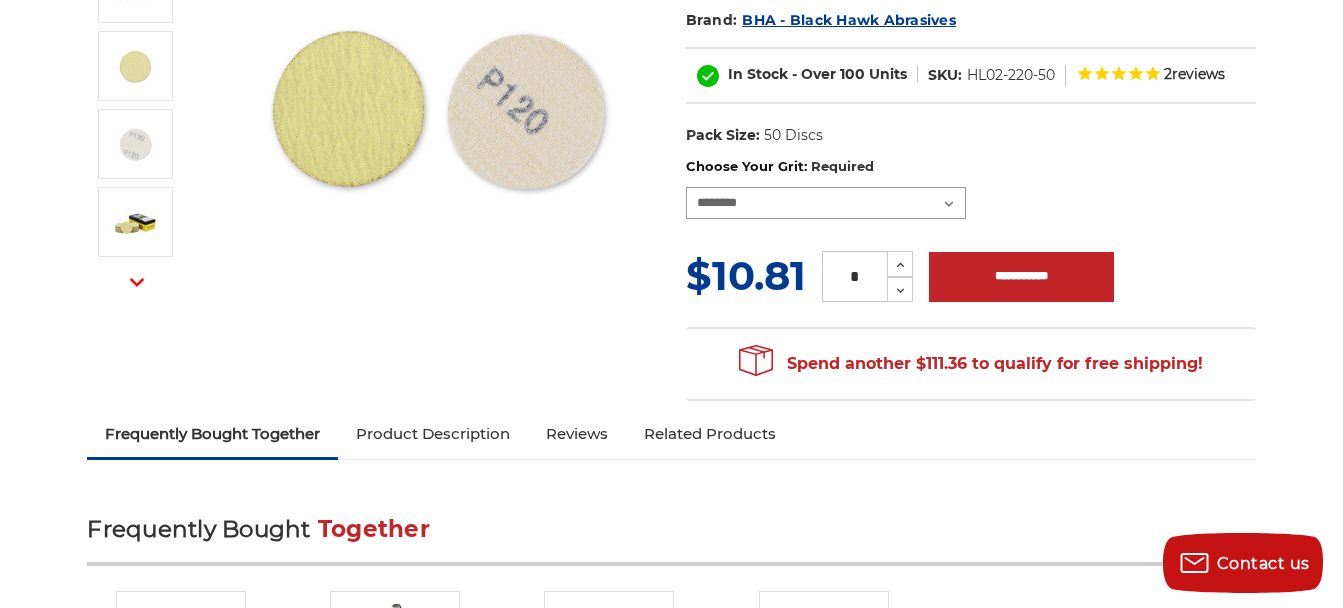 select on "****" 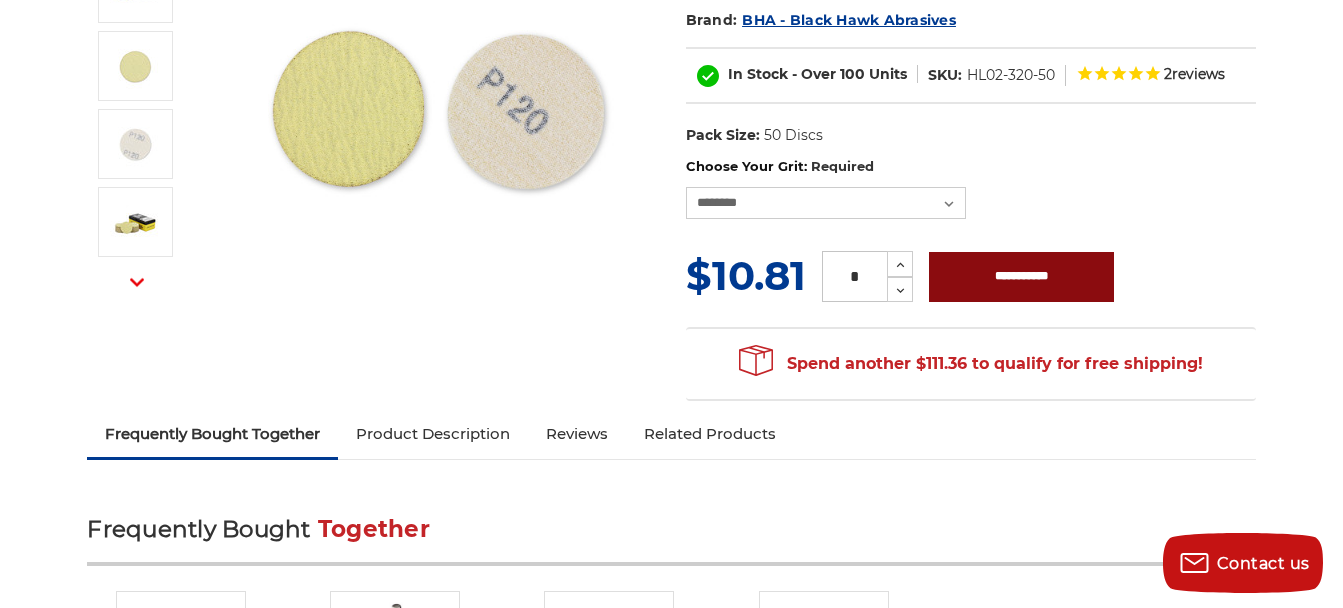 click on "**********" at bounding box center [1021, 277] 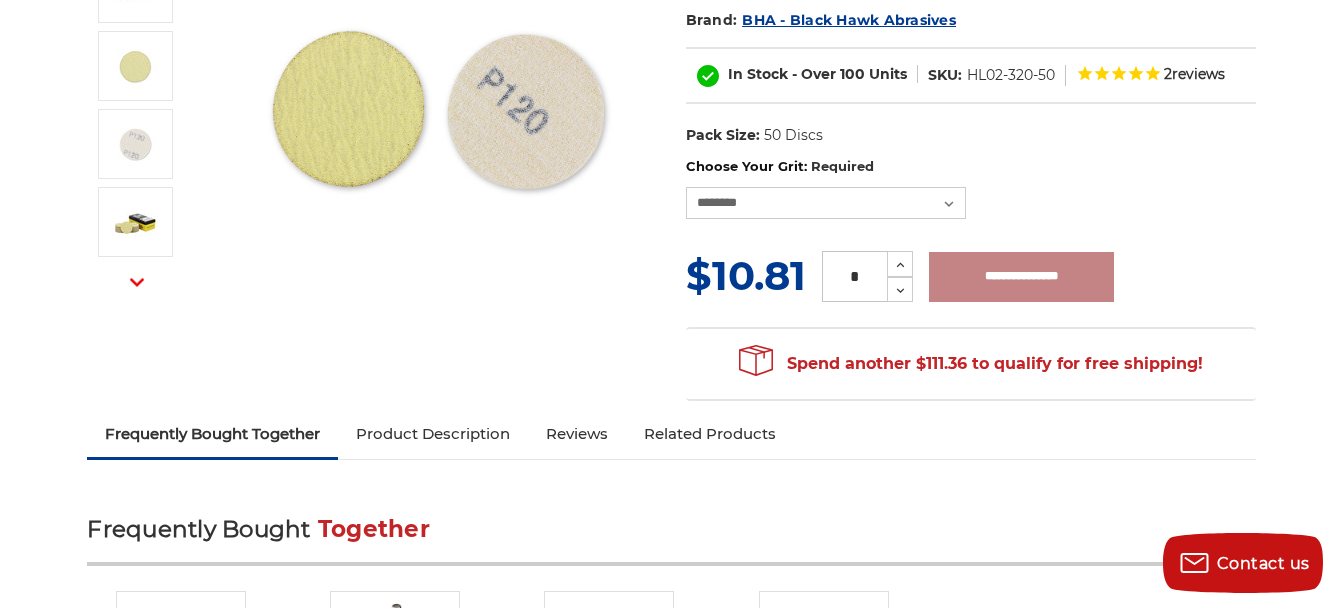 type on "**********" 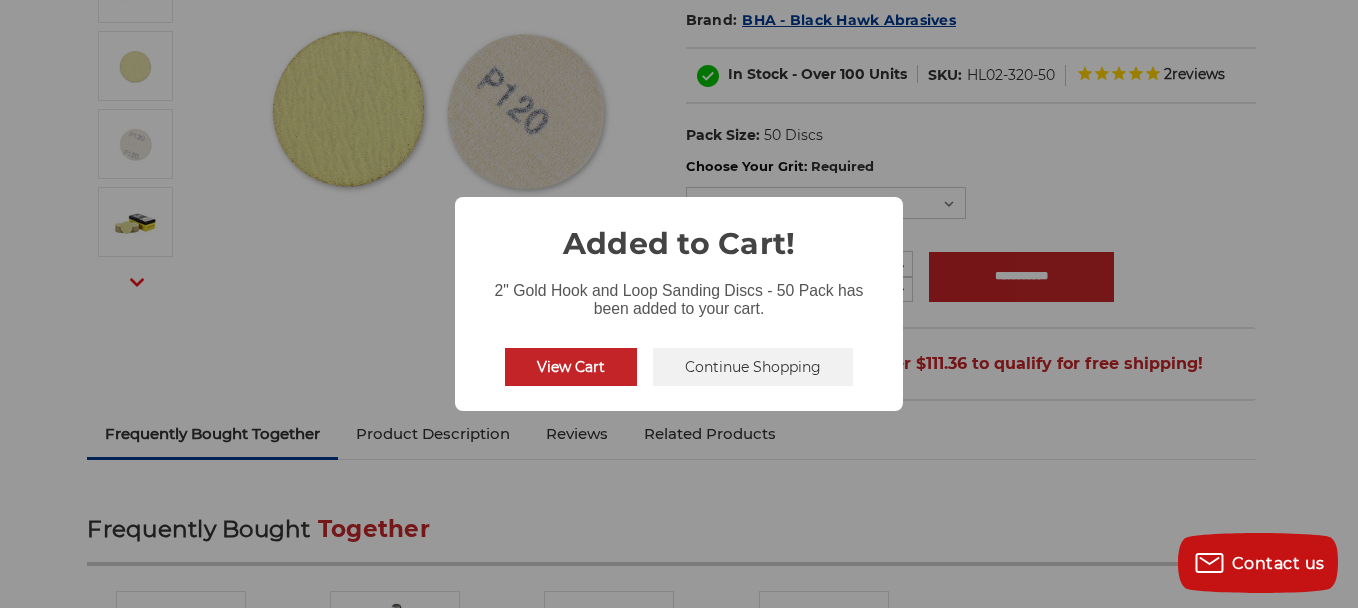 click on "Continue Shopping" at bounding box center [753, 367] 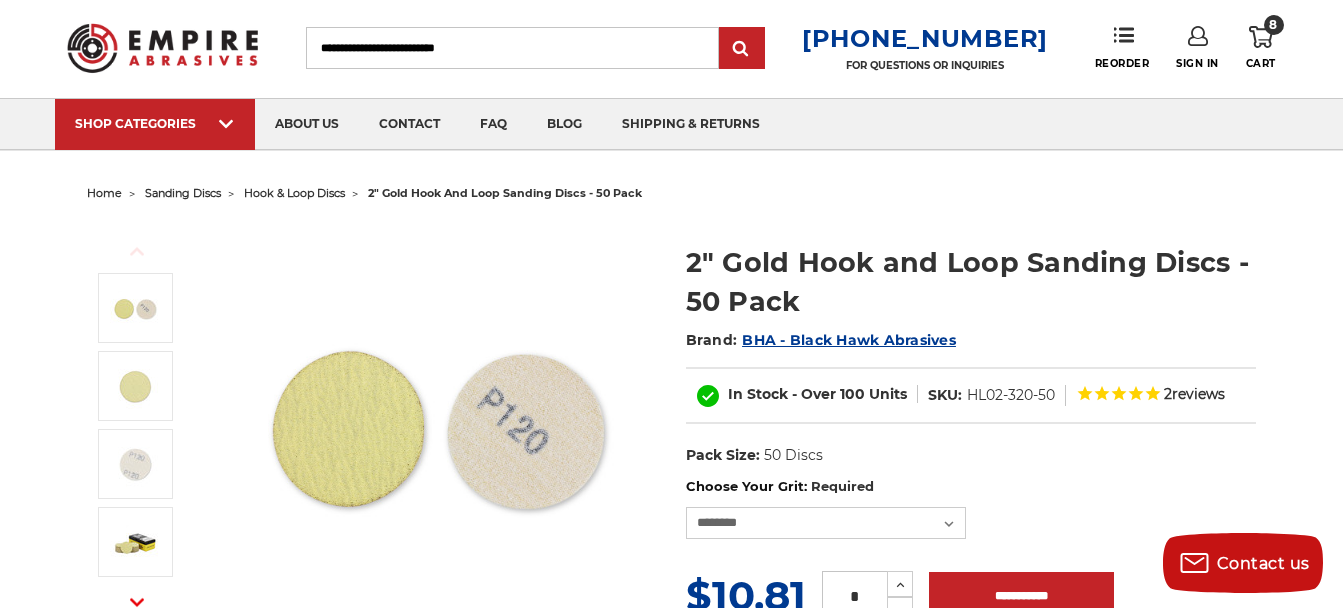 scroll, scrollTop: 0, scrollLeft: 0, axis: both 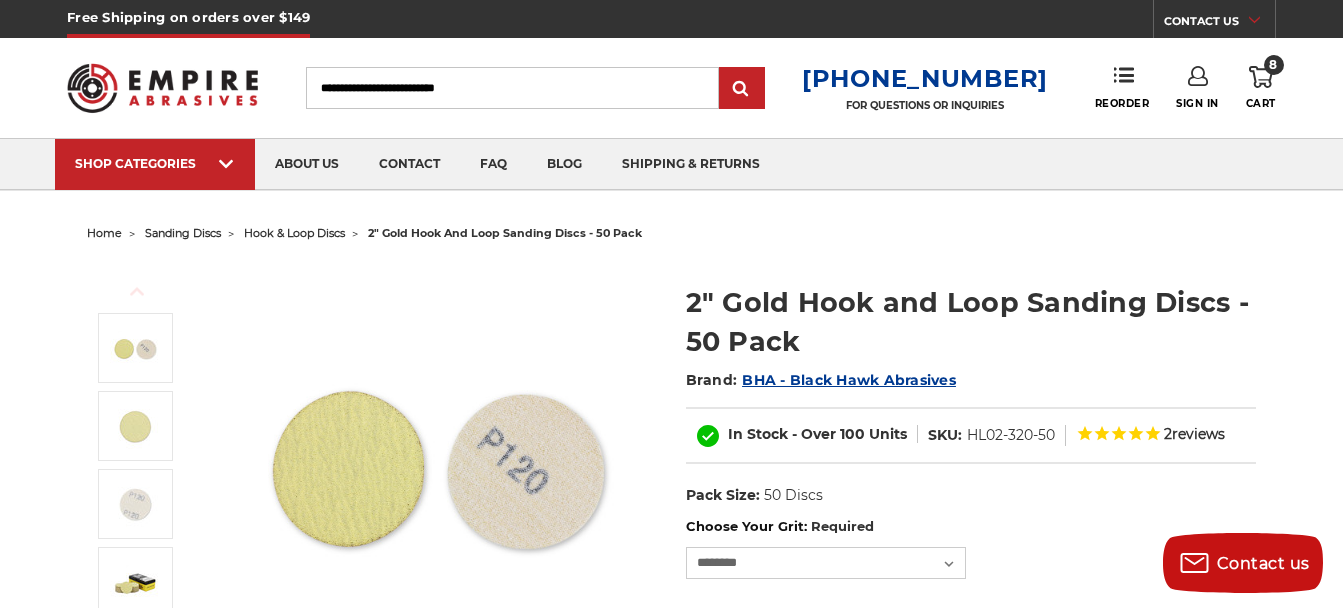 click 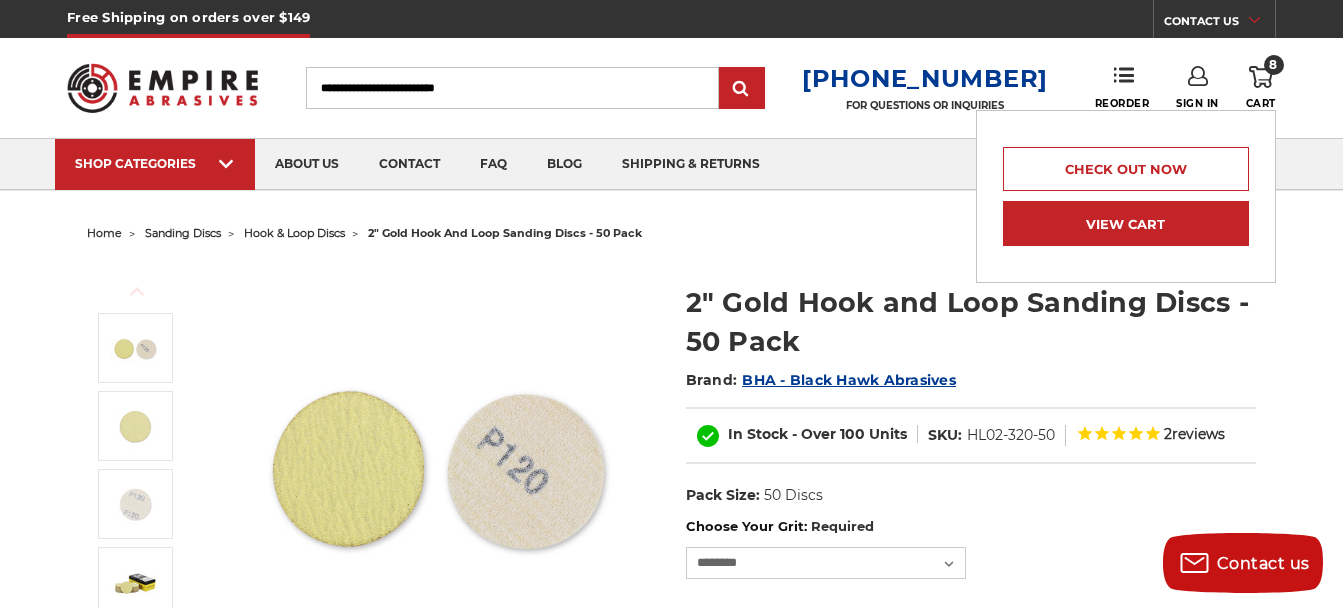 click on "View Cart" at bounding box center [1126, 223] 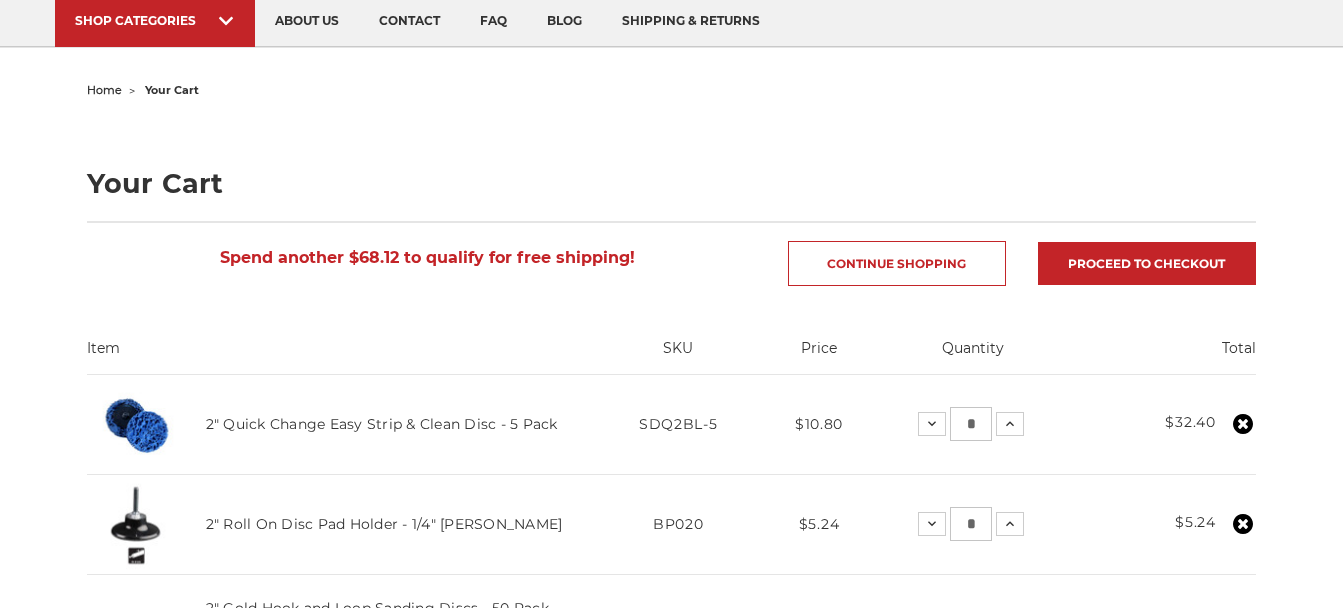 scroll, scrollTop: 360, scrollLeft: 0, axis: vertical 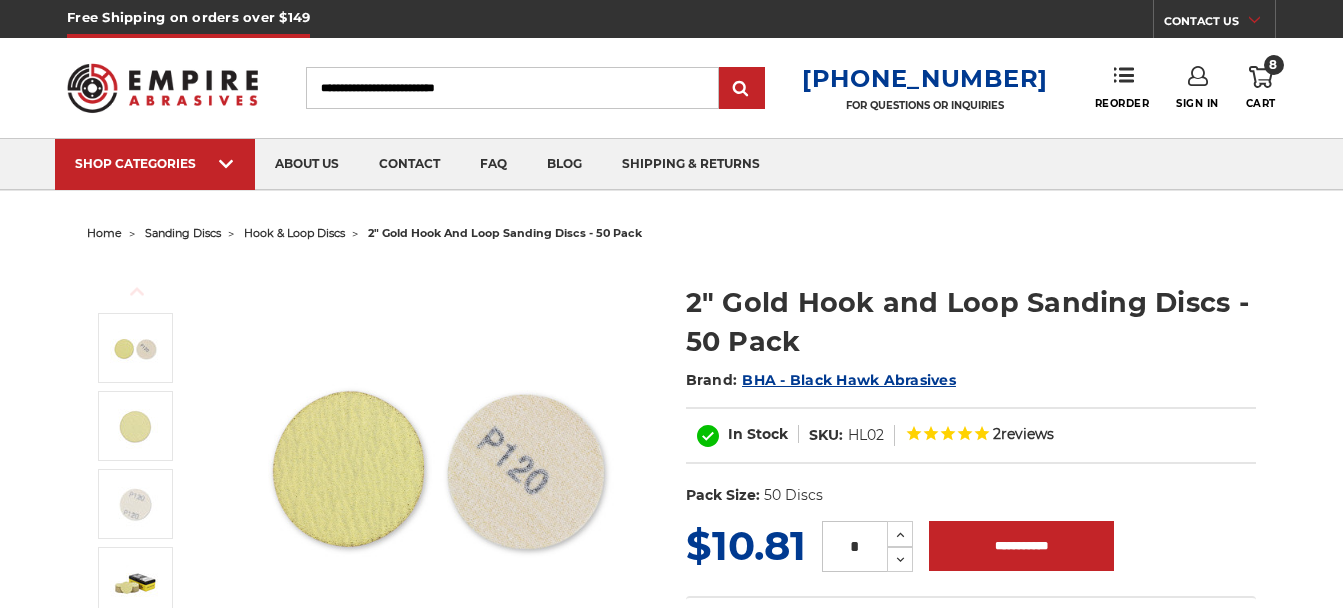 select on "****" 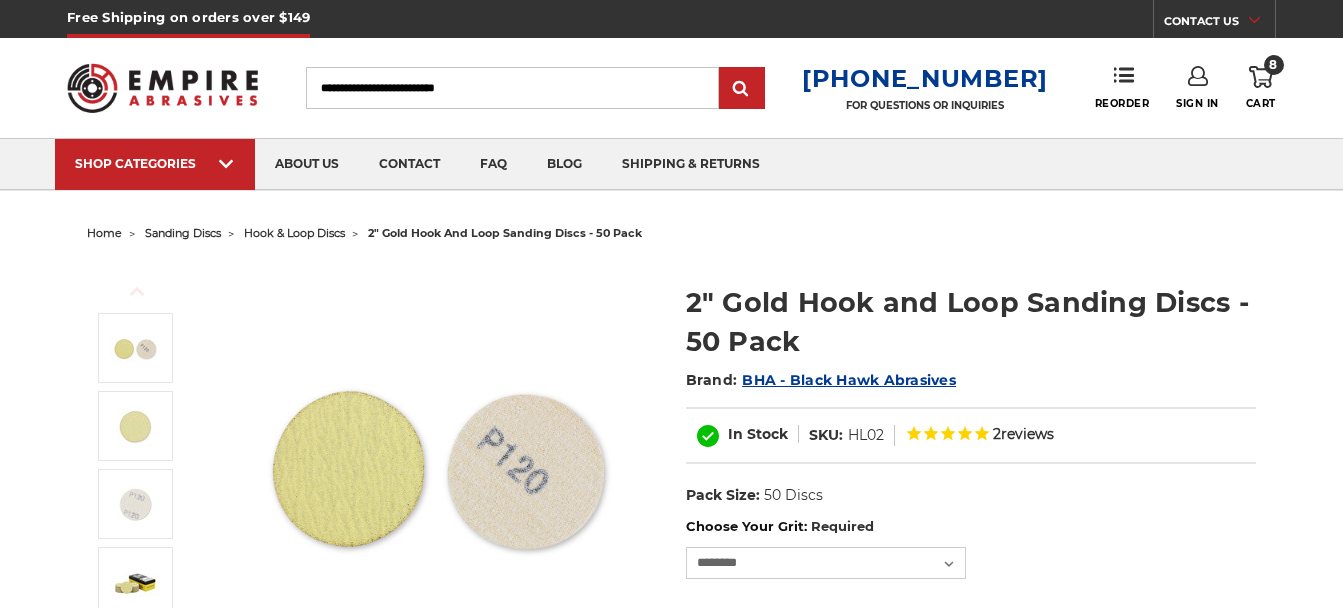 scroll, scrollTop: 0, scrollLeft: 0, axis: both 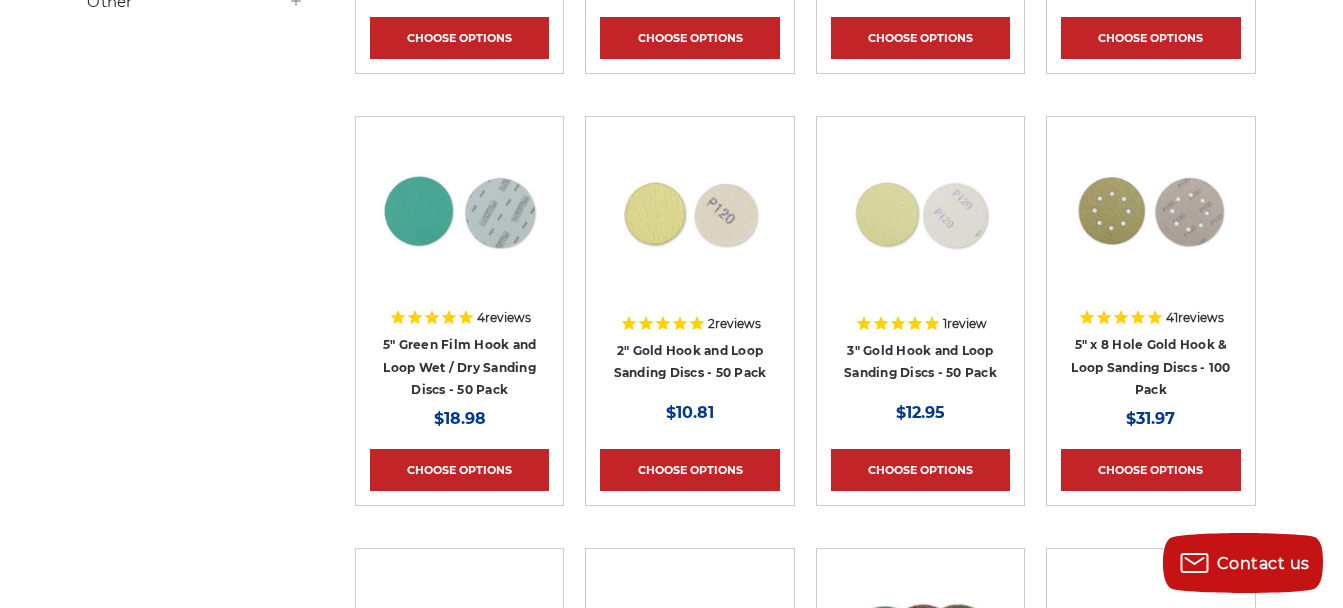 click on "5" Green Film Hook and Loop Wet / Dry Sanding Discs - 50 Pack" at bounding box center (459, 367) 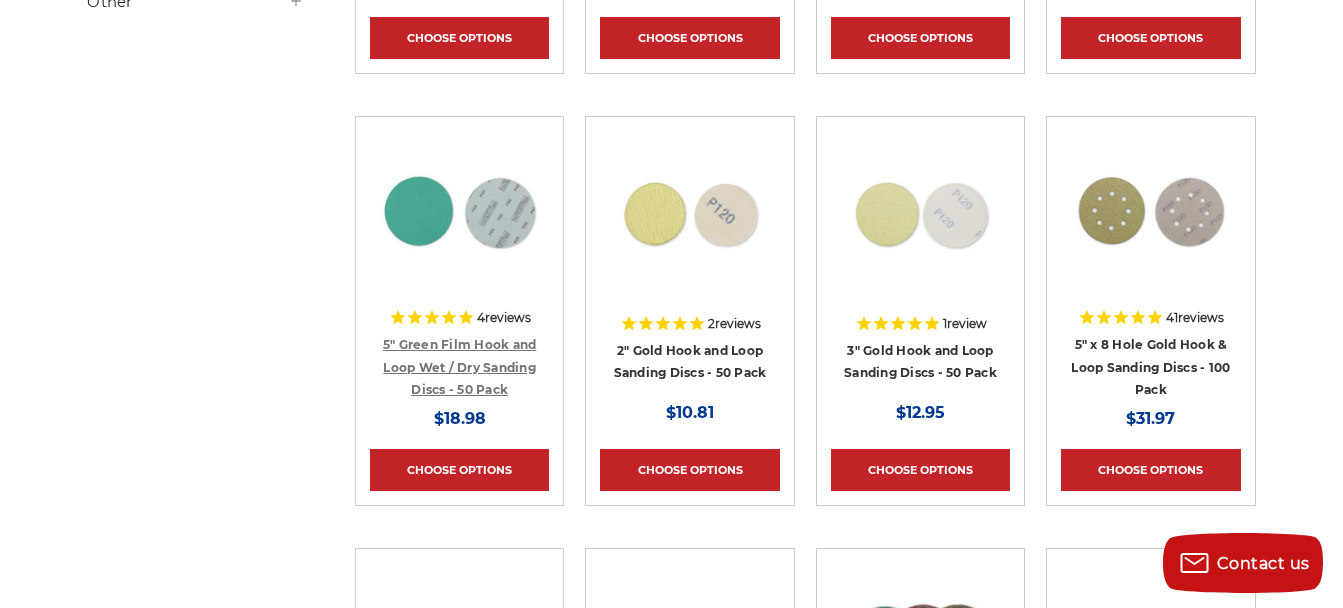 click on "5" Green Film Hook and Loop Wet / Dry Sanding Discs - 50 Pack" at bounding box center [460, 367] 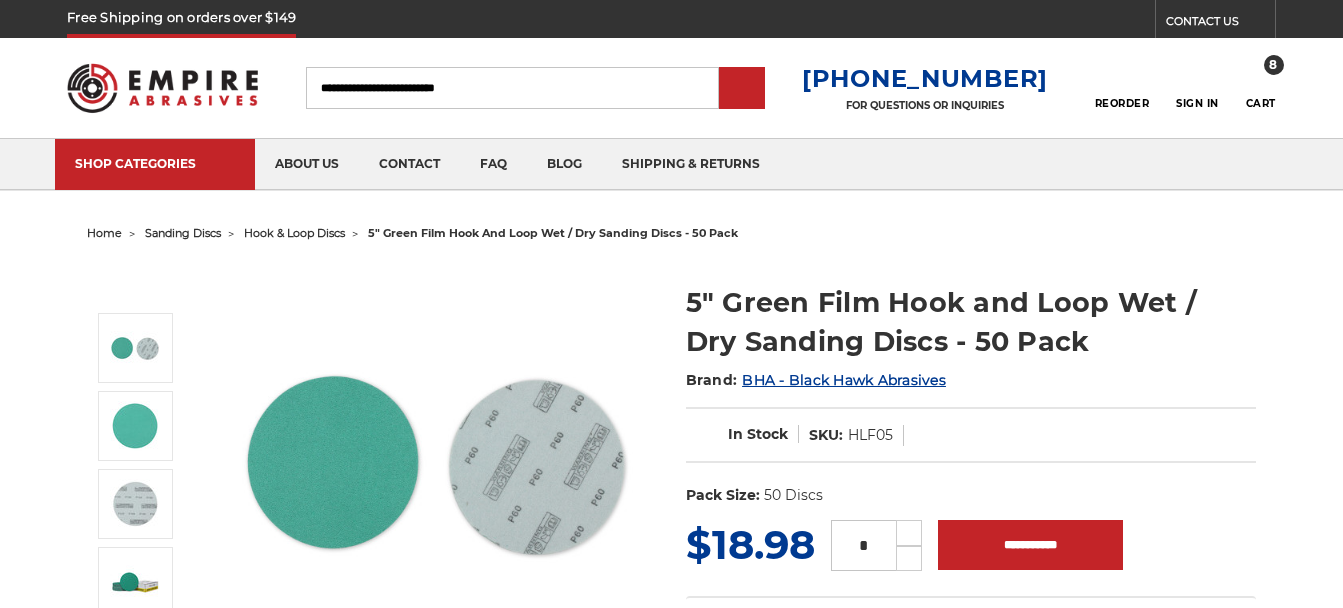 scroll, scrollTop: 0, scrollLeft: 0, axis: both 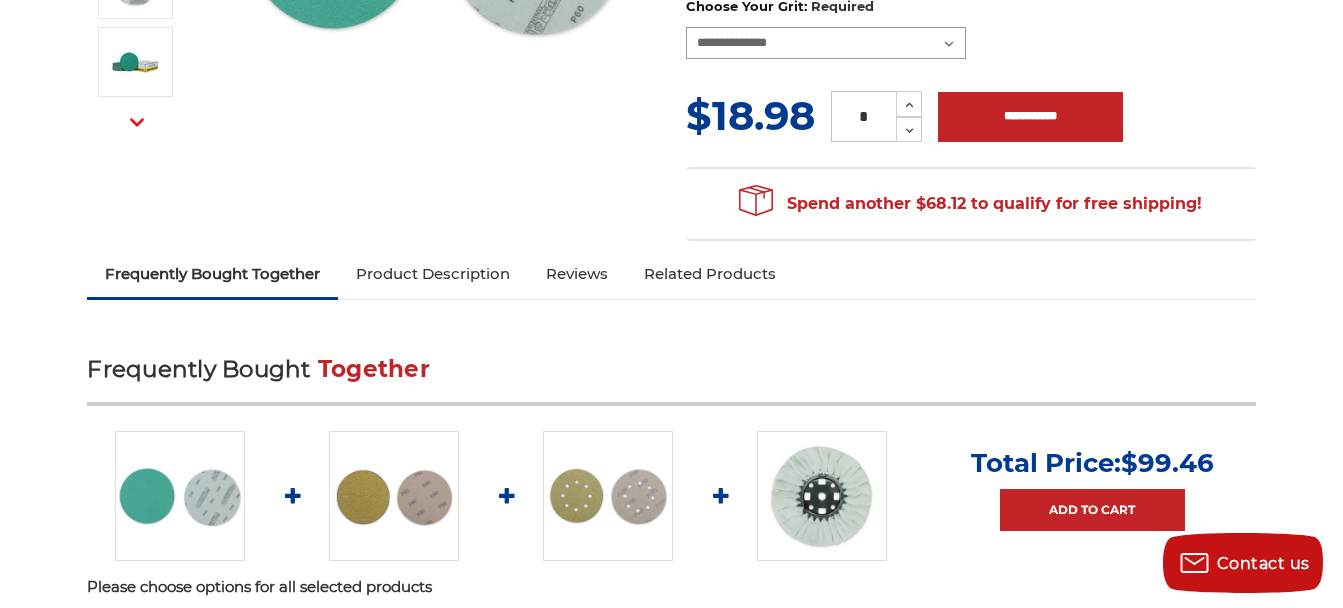 click on "**********" at bounding box center [826, 43] 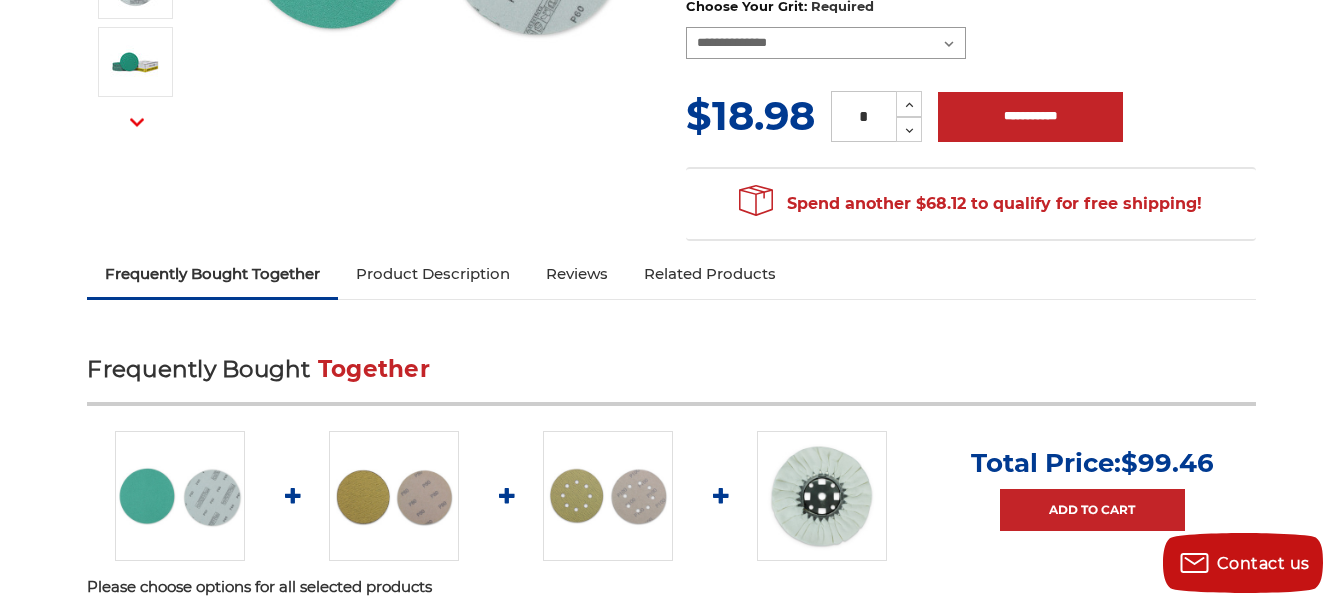 select on "****" 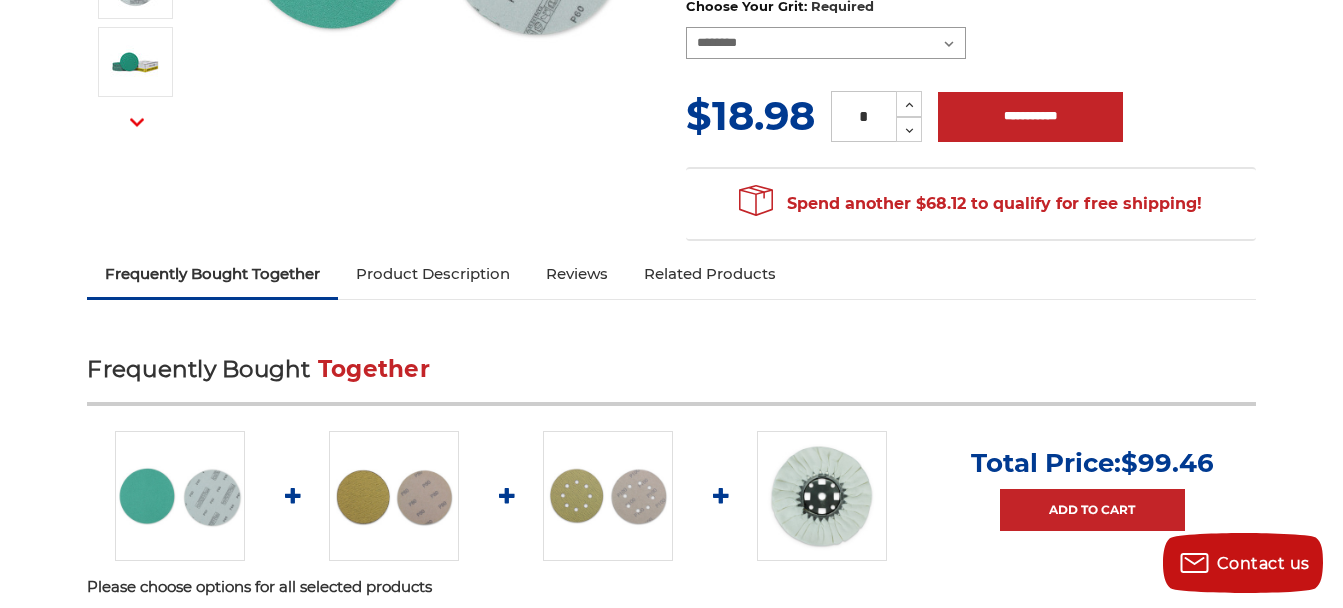 click on "**********" at bounding box center [826, 43] 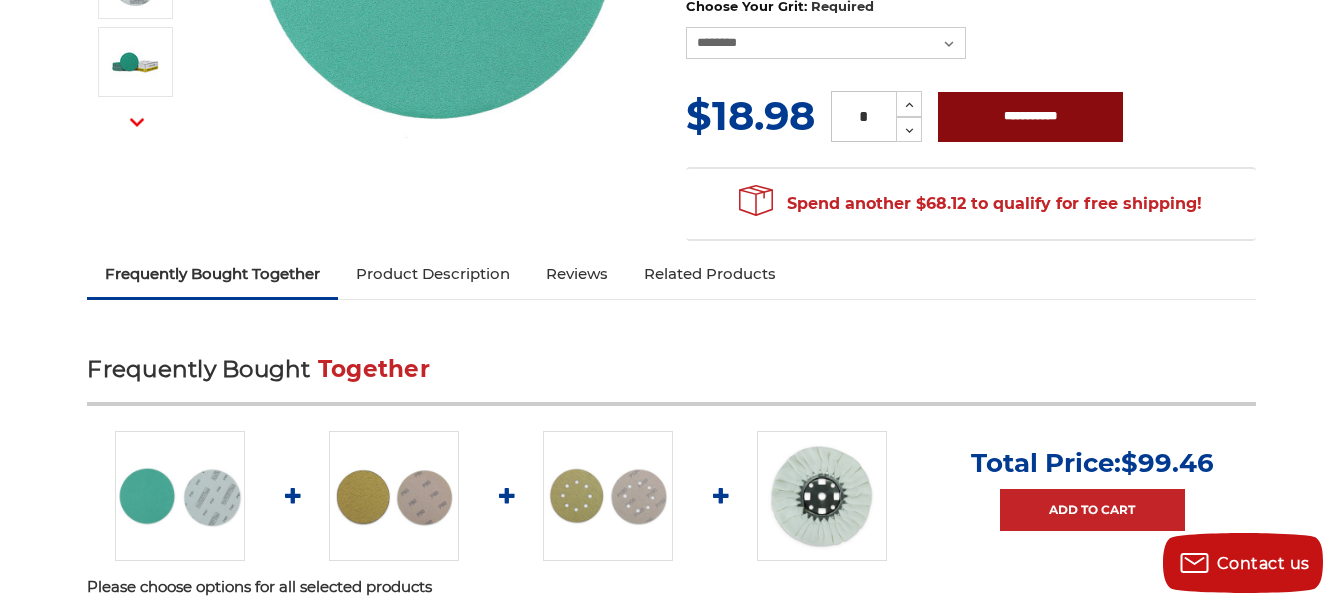 click on "**********" at bounding box center (1030, 117) 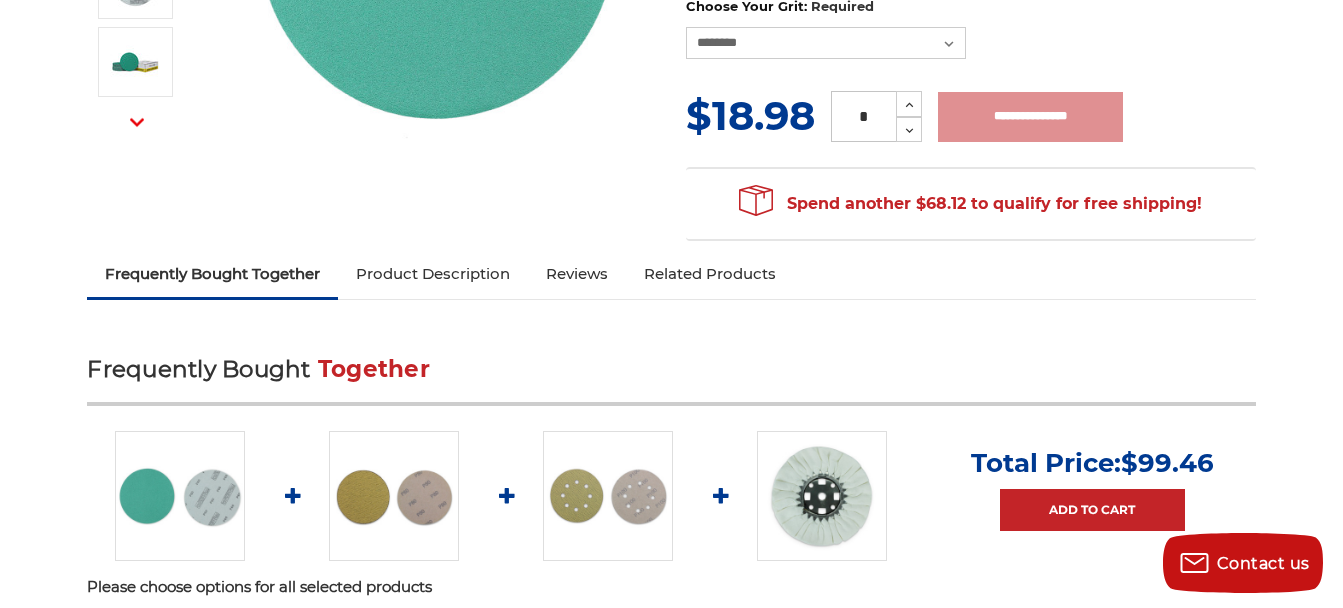 type on "**********" 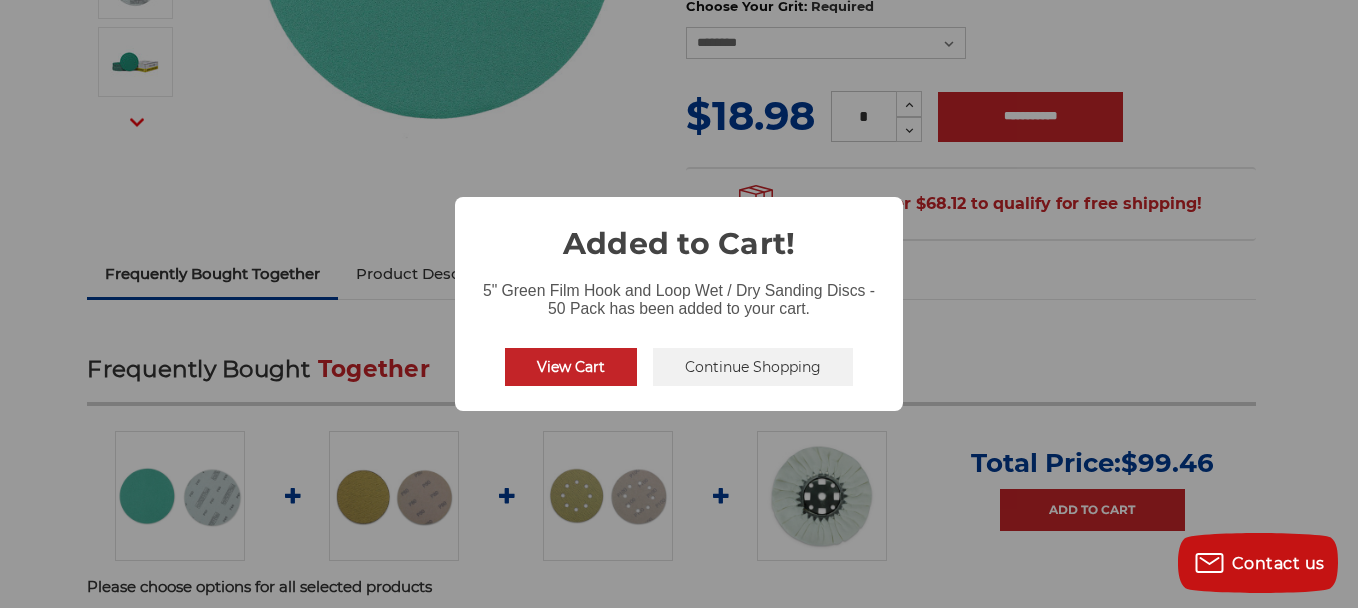 click on "Continue Shopping" at bounding box center (753, 367) 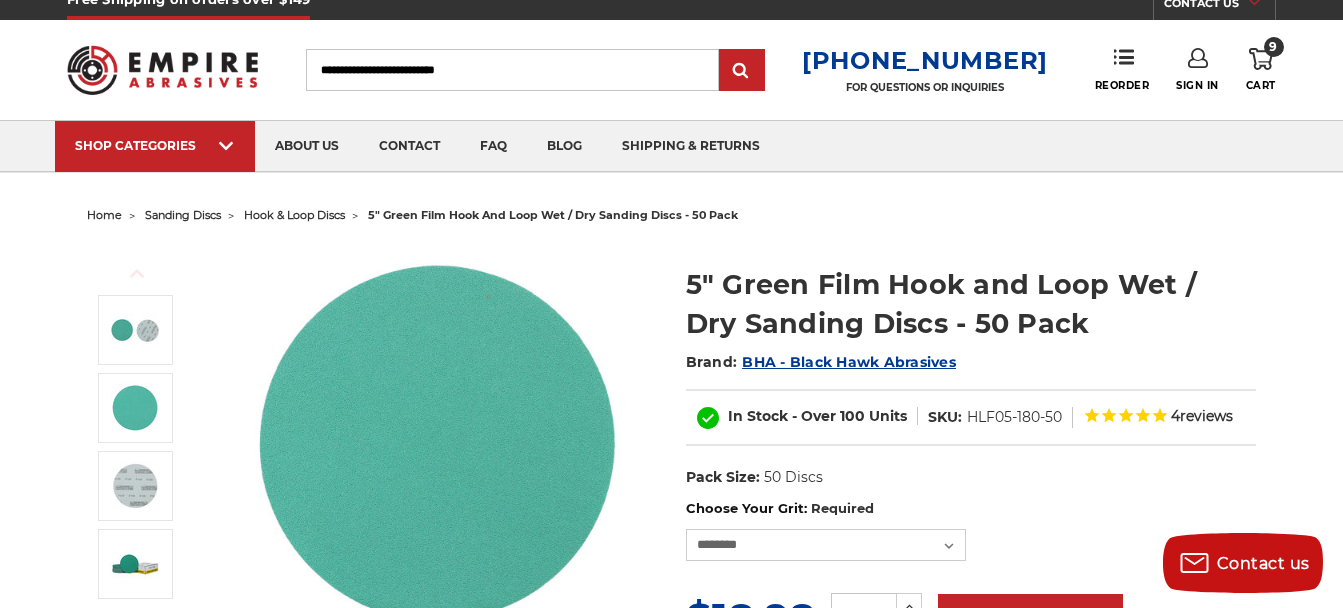 scroll, scrollTop: 0, scrollLeft: 0, axis: both 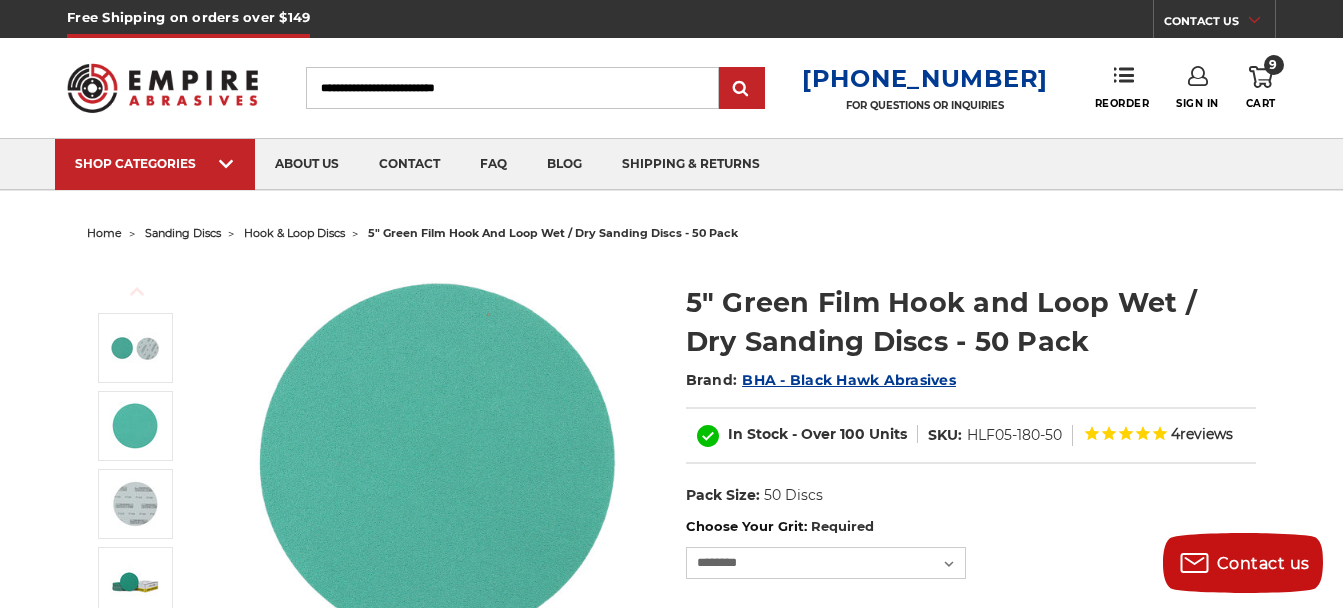 click on "9
Cart" at bounding box center [1261, 88] 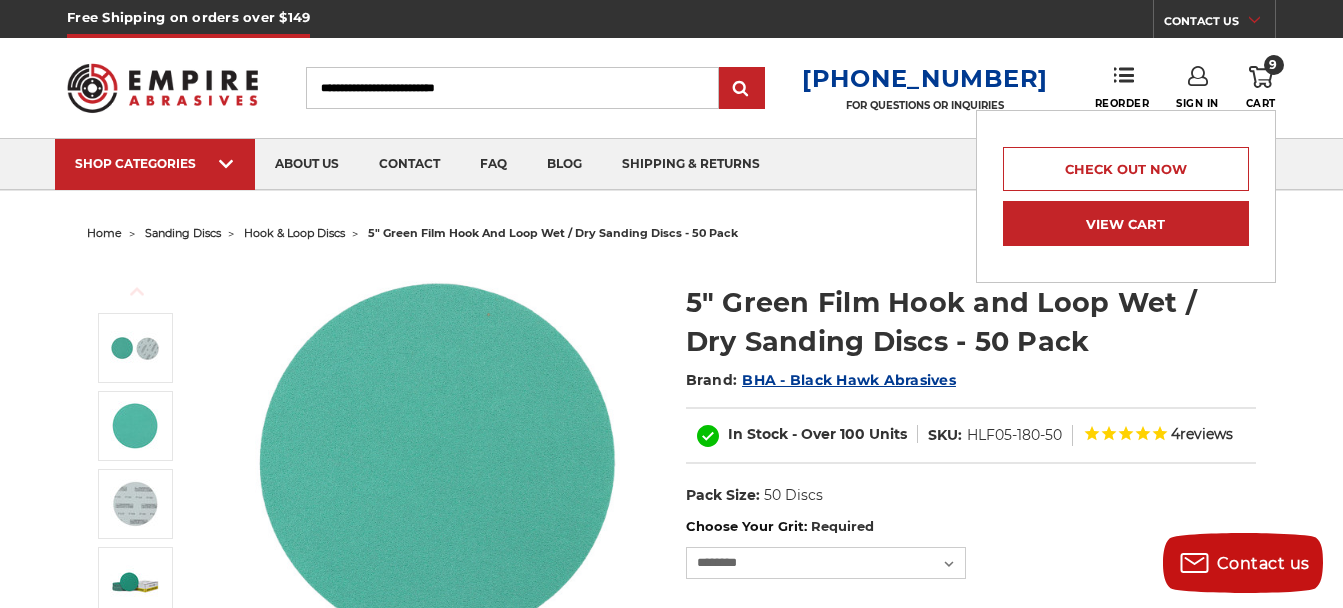 click on "View Cart" at bounding box center (1126, 223) 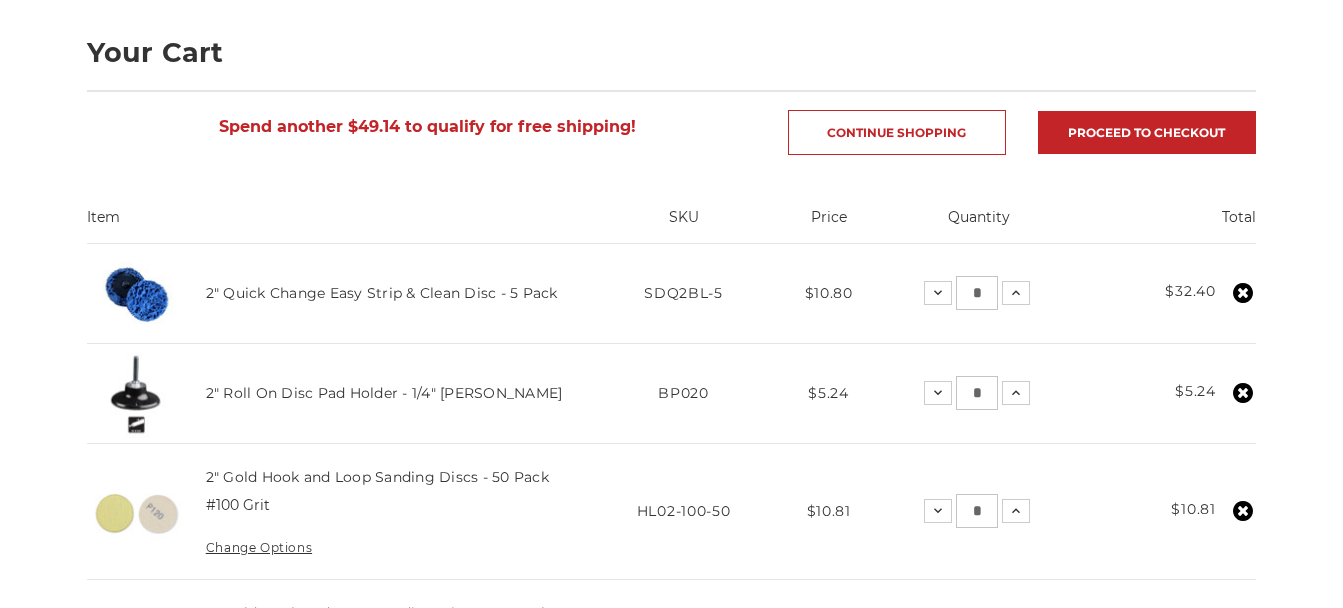 scroll, scrollTop: 320, scrollLeft: 0, axis: vertical 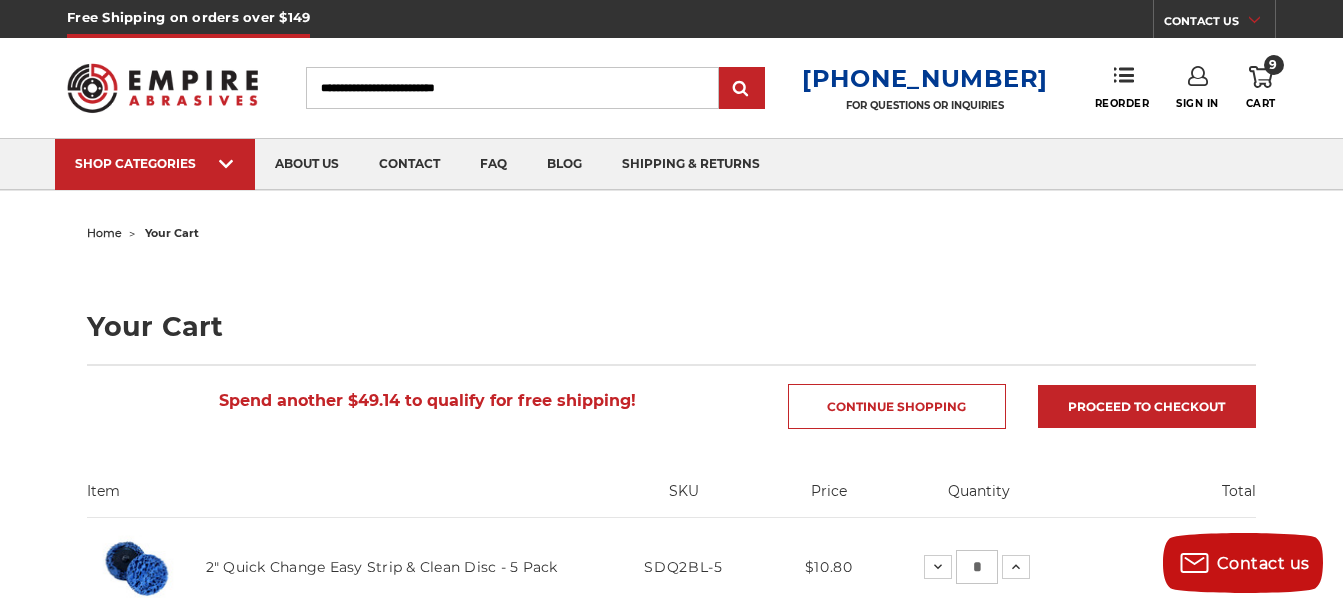 click on "home" at bounding box center [104, 233] 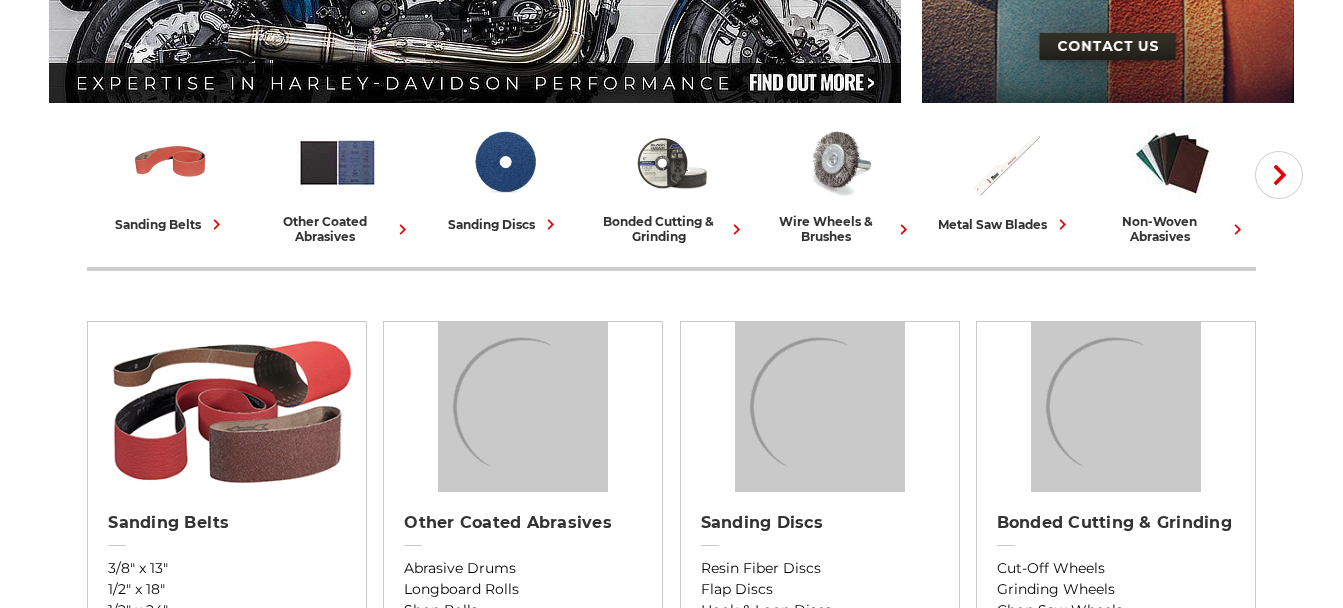 scroll, scrollTop: 560, scrollLeft: 0, axis: vertical 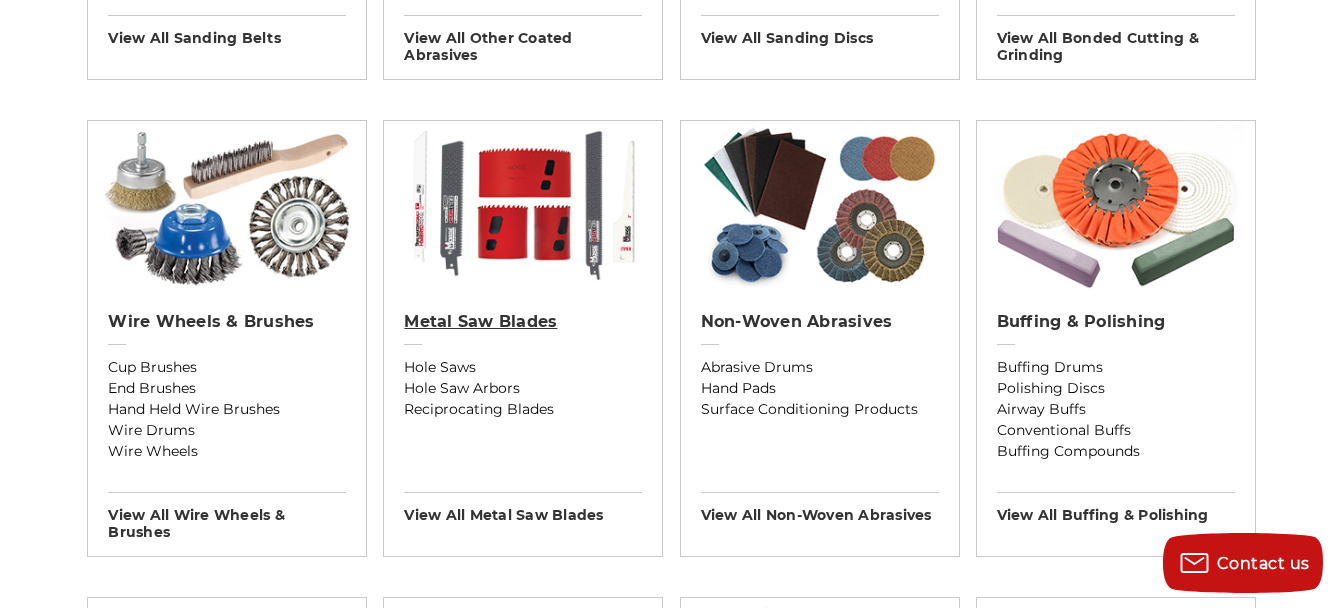 click on "Metal Saw Blades" at bounding box center (523, 322) 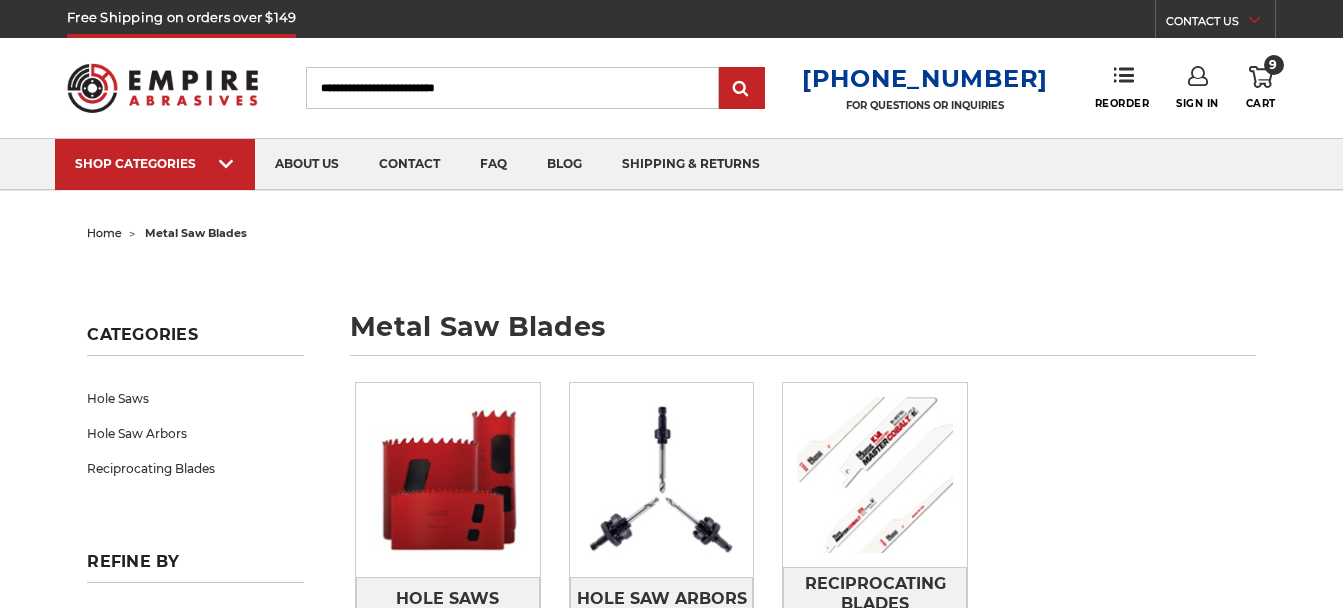 scroll, scrollTop: 0, scrollLeft: 0, axis: both 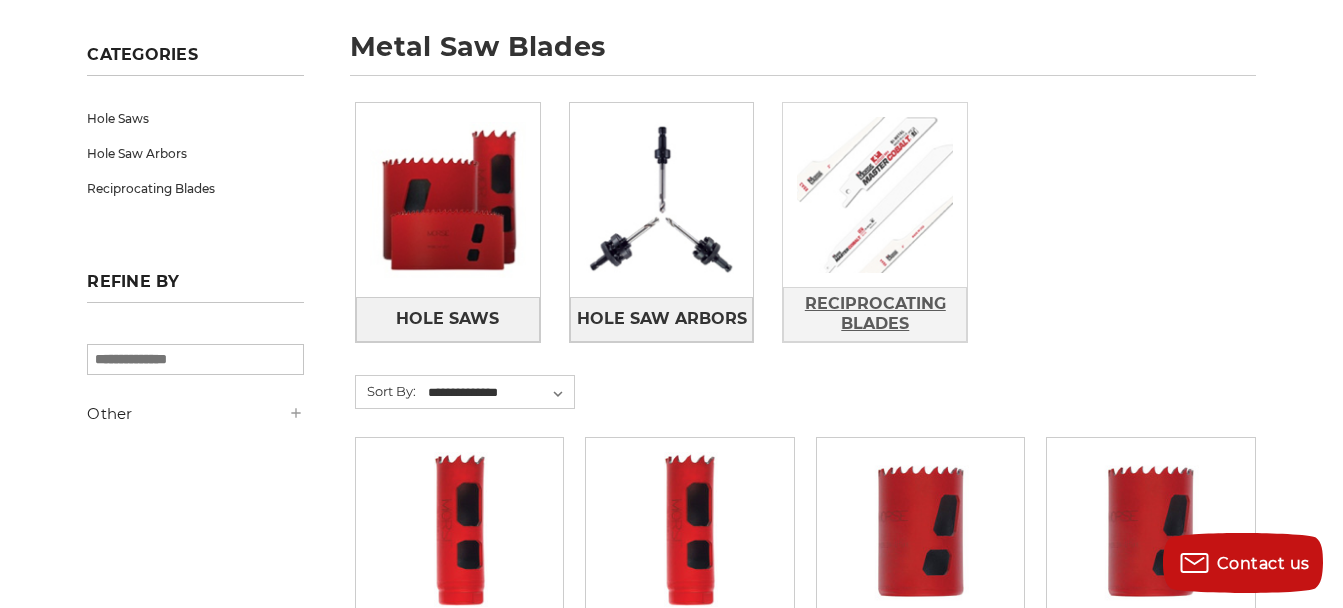 click on "Reciprocating Blades" at bounding box center (875, 314) 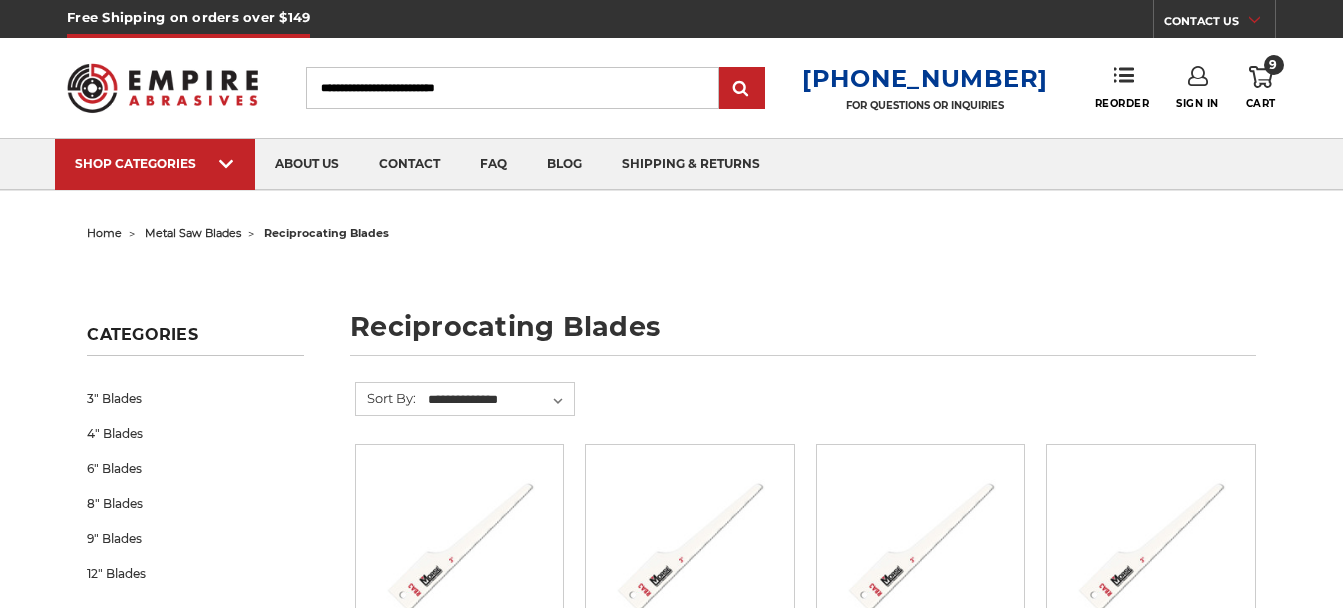 scroll, scrollTop: 40, scrollLeft: 0, axis: vertical 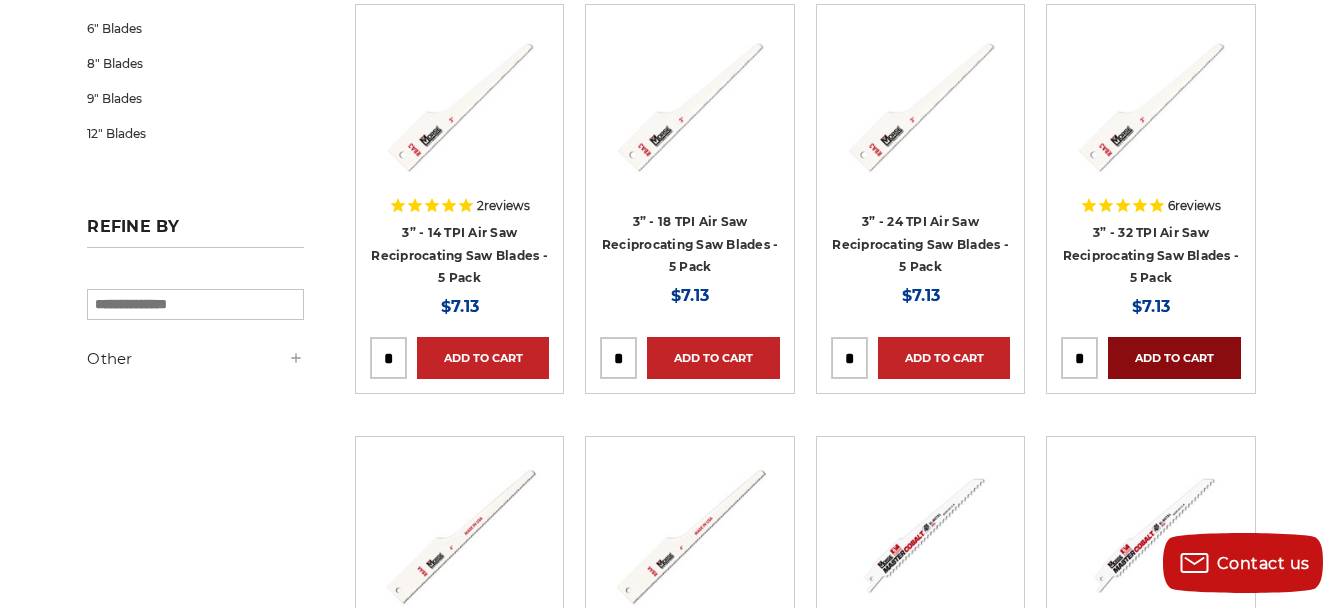 click on "Add to Cart" at bounding box center [1174, 358] 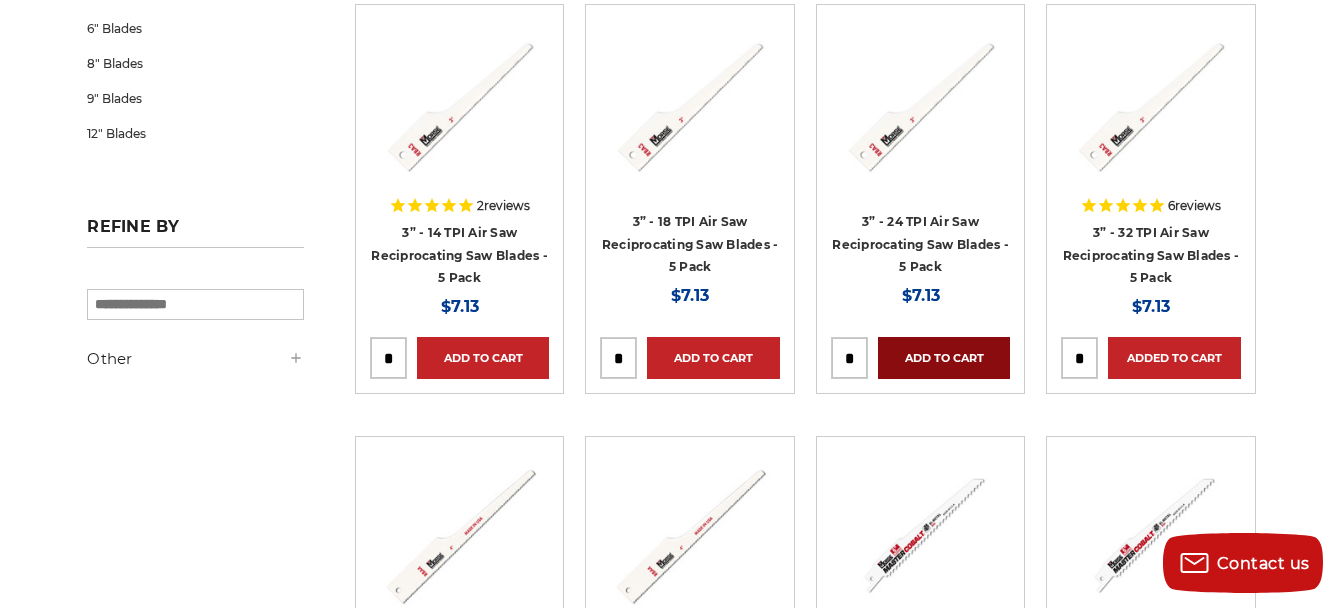 click on "Add to Cart" at bounding box center [944, 358] 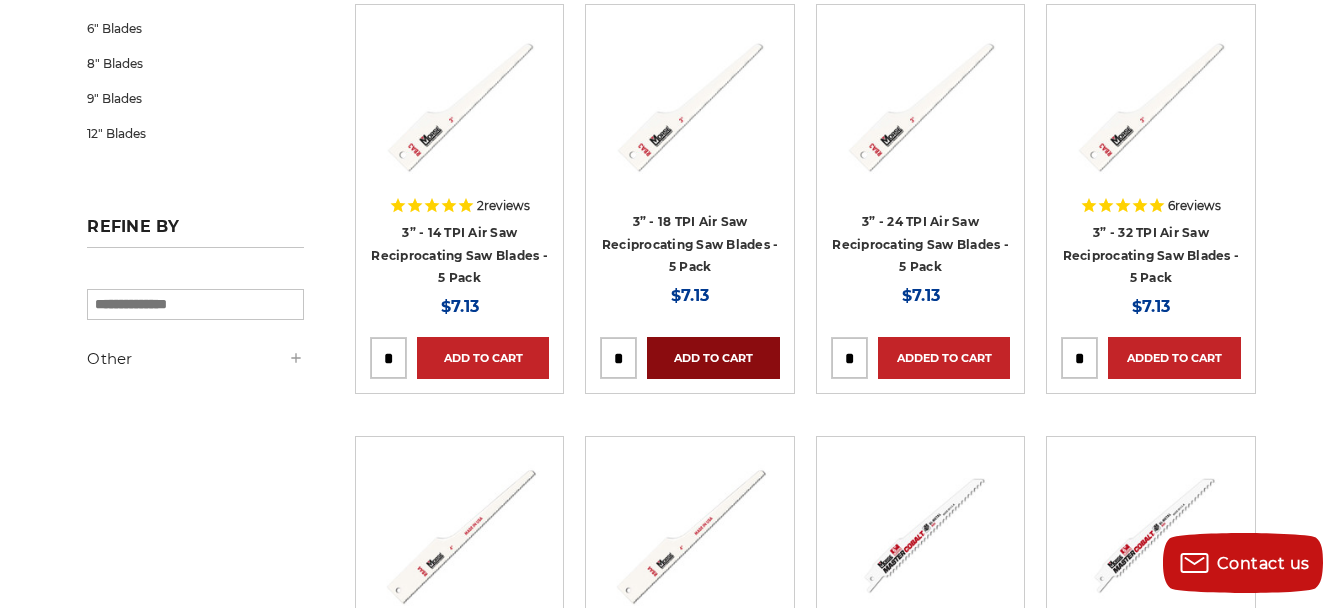 click on "Add to Cart" at bounding box center (713, 358) 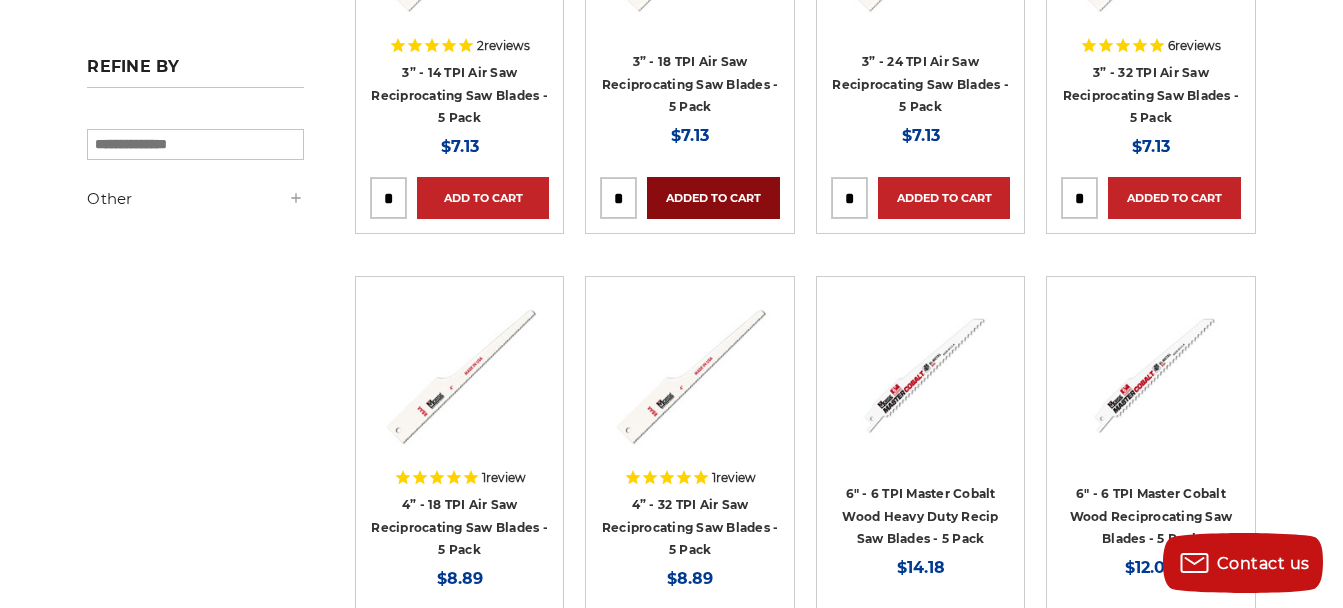 scroll, scrollTop: 640, scrollLeft: 0, axis: vertical 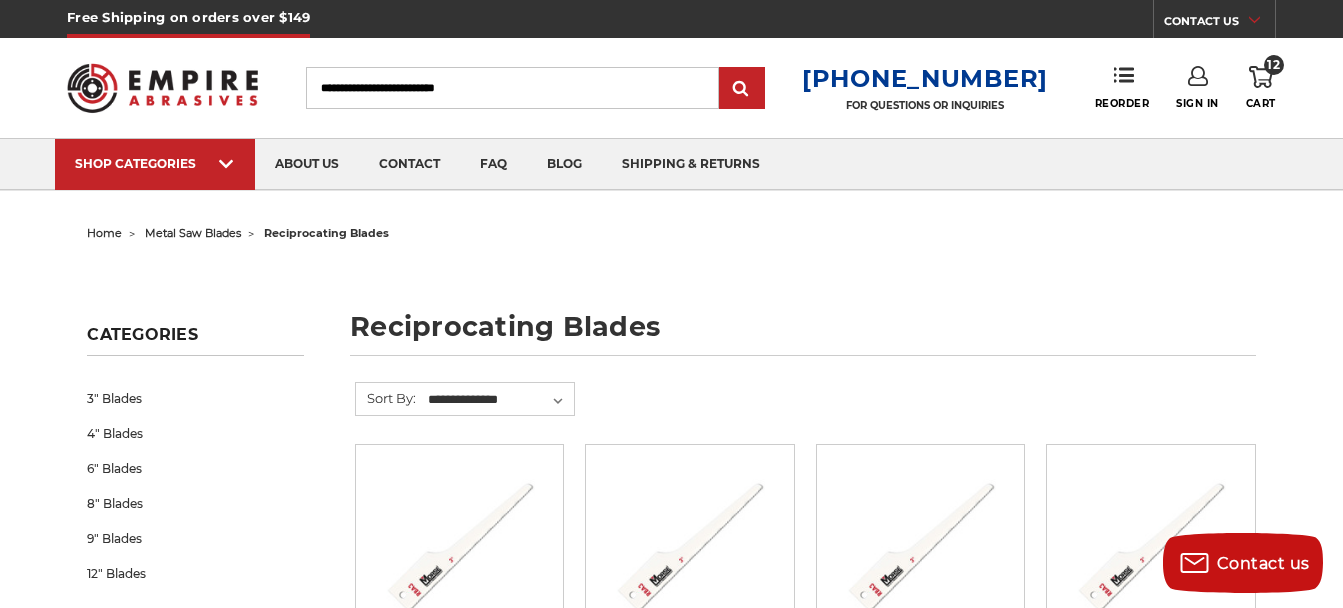 click on "home" at bounding box center [104, 233] 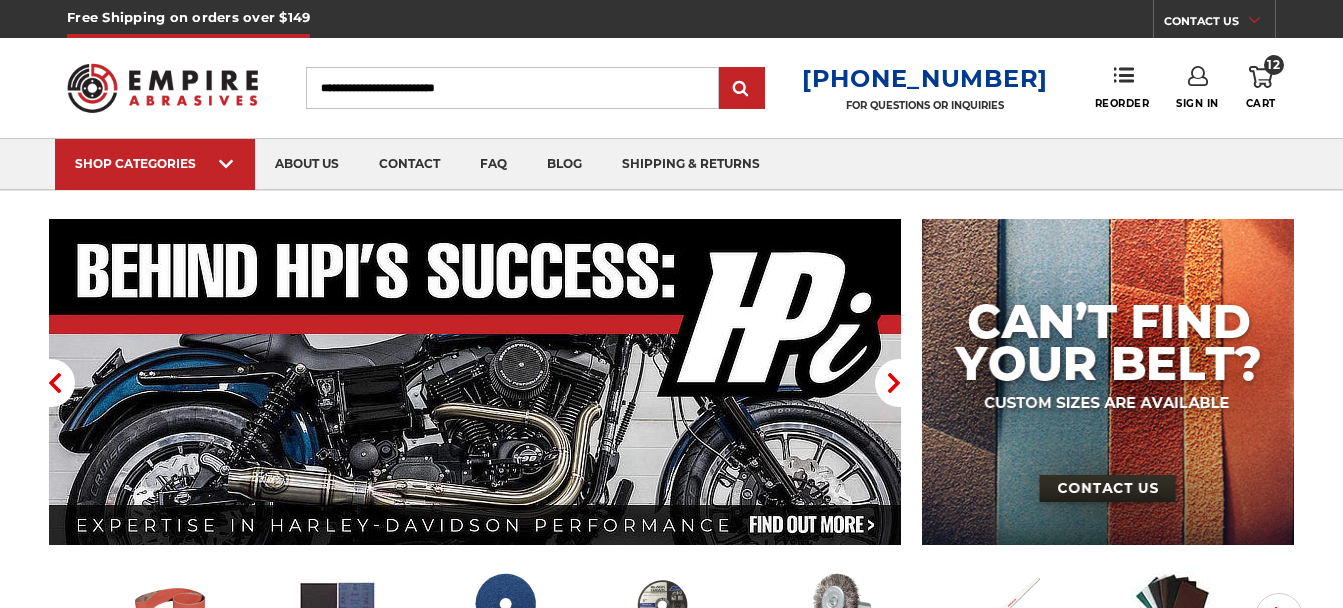 scroll, scrollTop: 40, scrollLeft: 0, axis: vertical 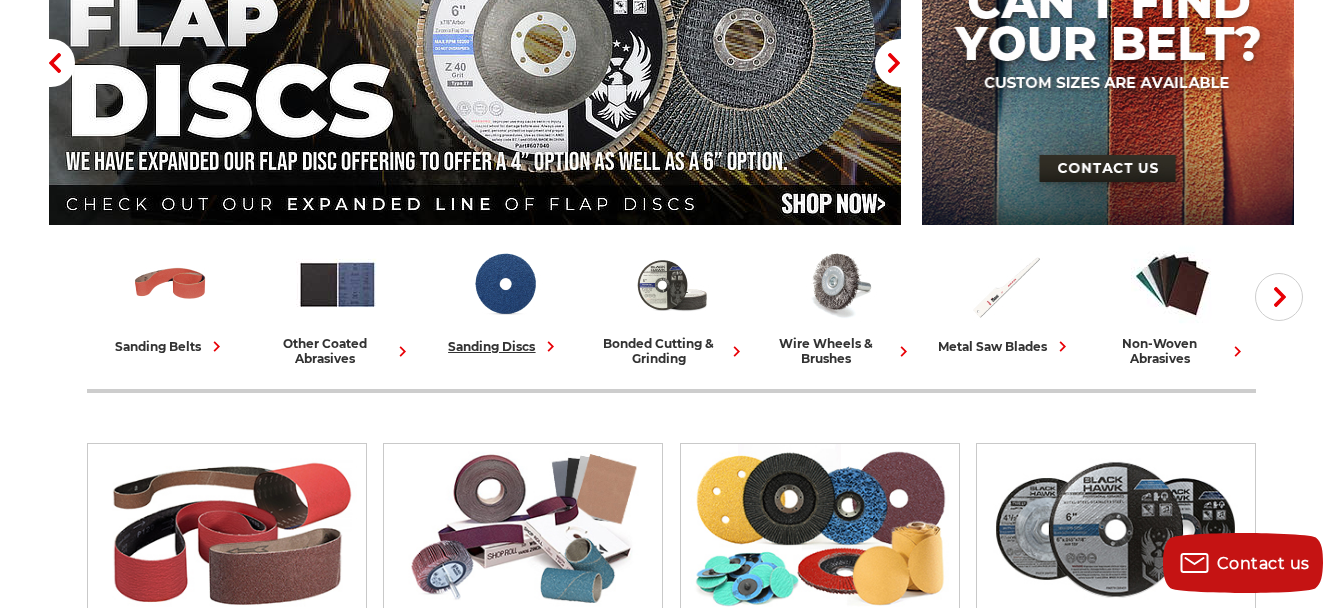 click on "sanding discs" at bounding box center (504, 346) 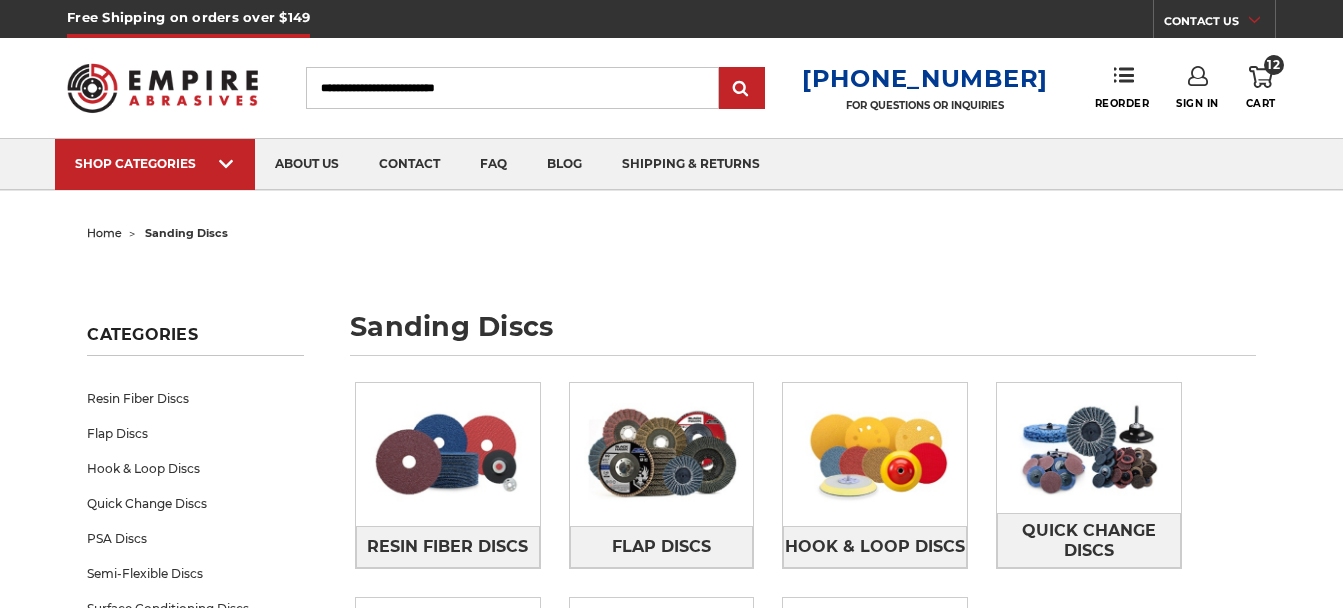 scroll, scrollTop: 275, scrollLeft: 0, axis: vertical 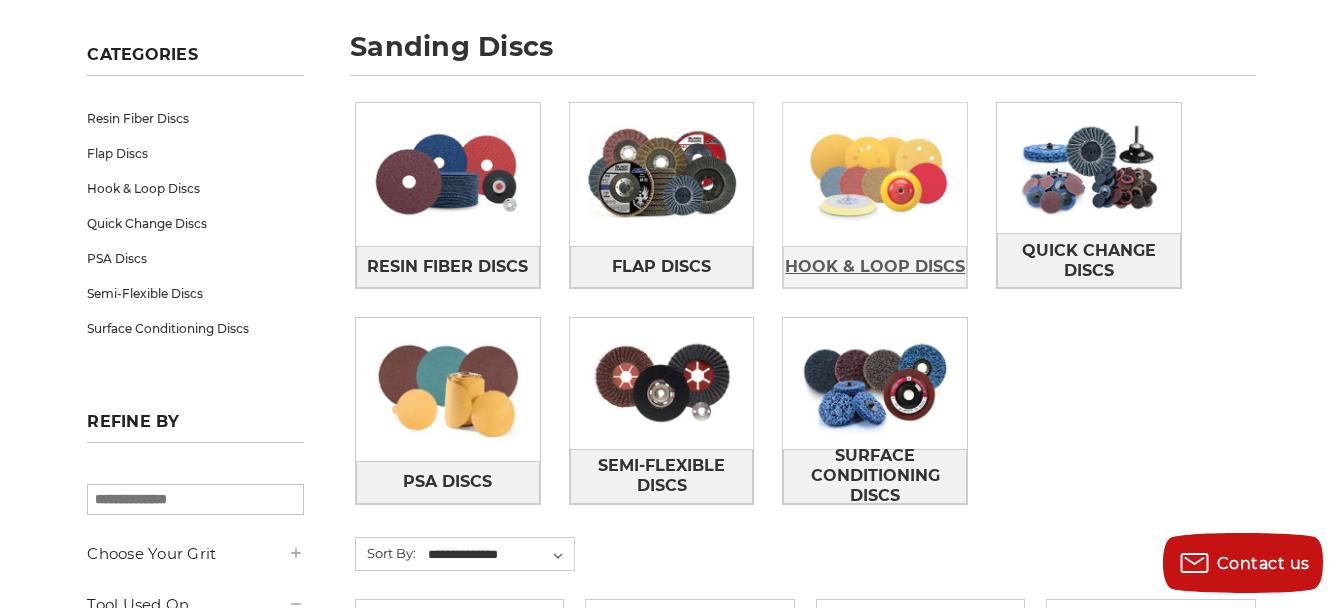 click on "Hook & Loop Discs" at bounding box center [875, 267] 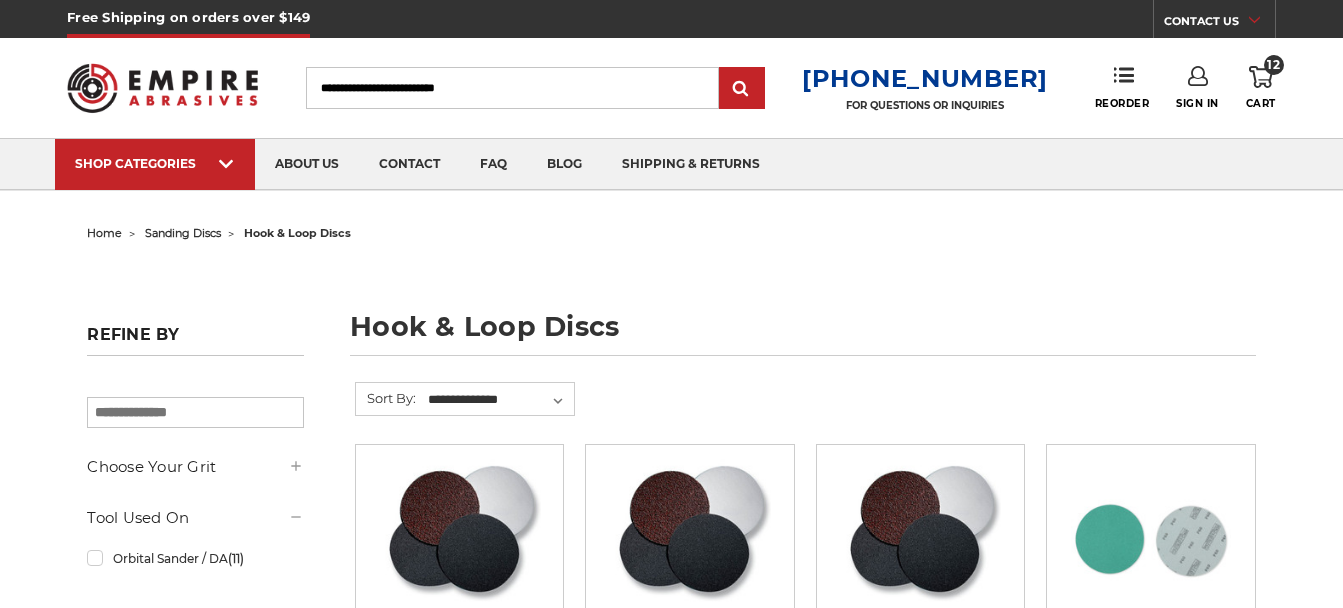 scroll, scrollTop: 40, scrollLeft: 0, axis: vertical 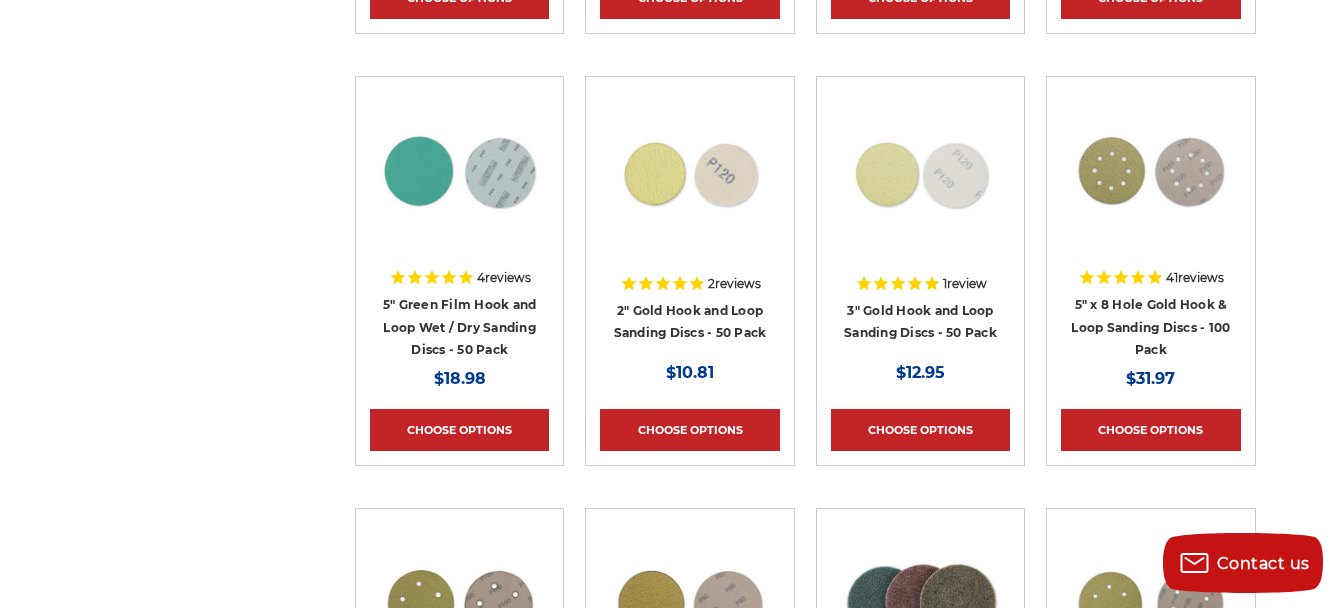 click on "5" Green Film Hook and Loop Wet / Dry Sanding Discs - 50 Pack" at bounding box center (459, 327) 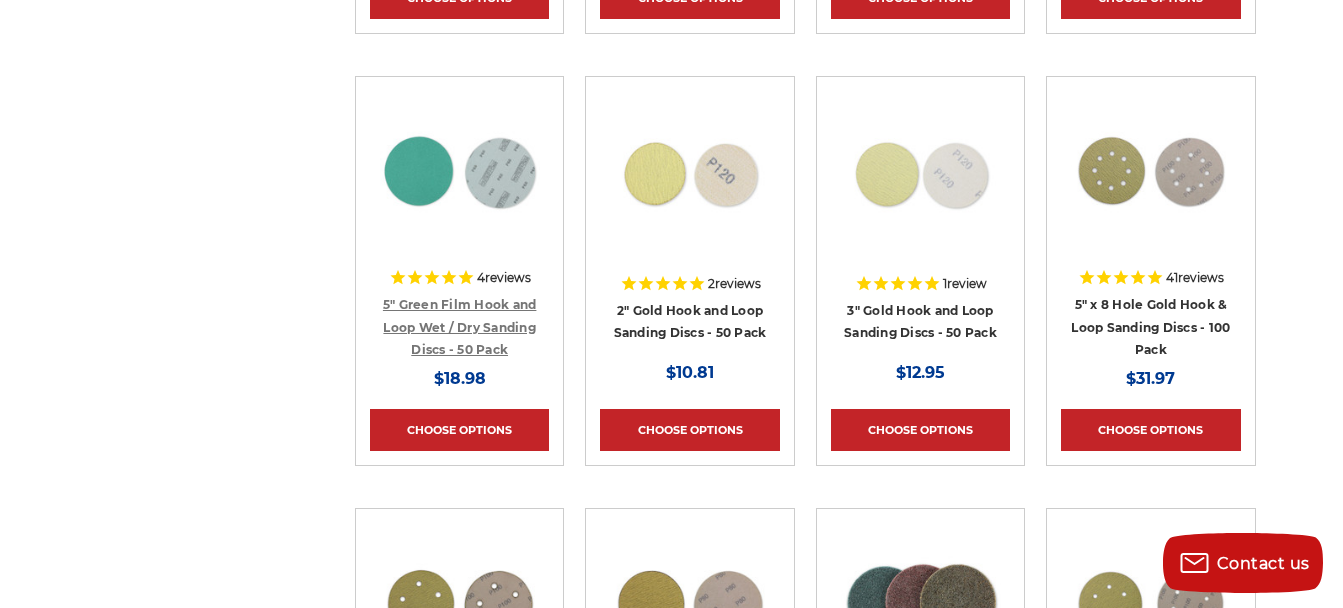 click on "5" Green Film Hook and Loop Wet / Dry Sanding Discs - 50 Pack" at bounding box center [460, 327] 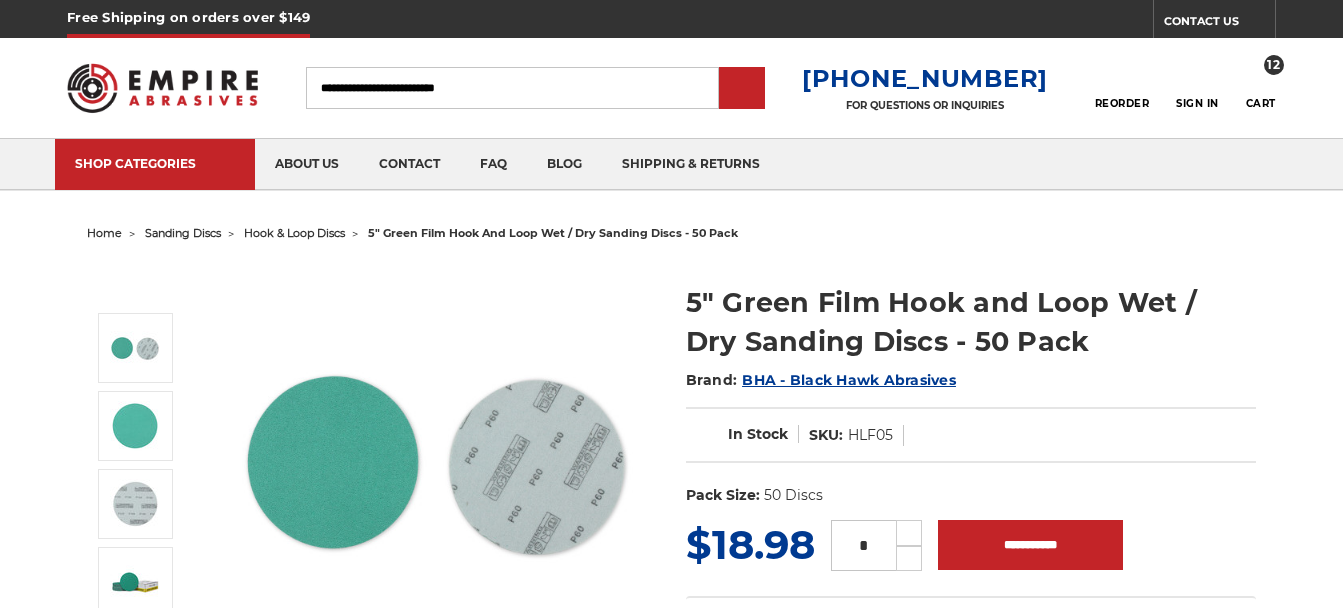 scroll, scrollTop: 0, scrollLeft: 0, axis: both 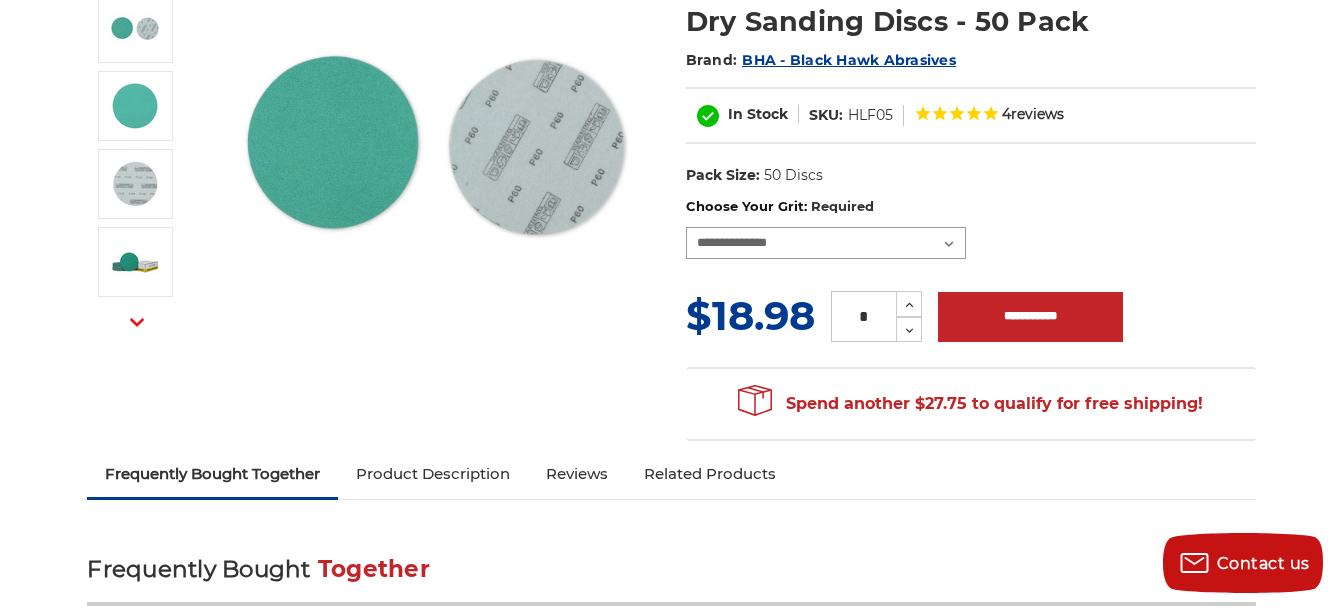click on "**********" at bounding box center [826, 243] 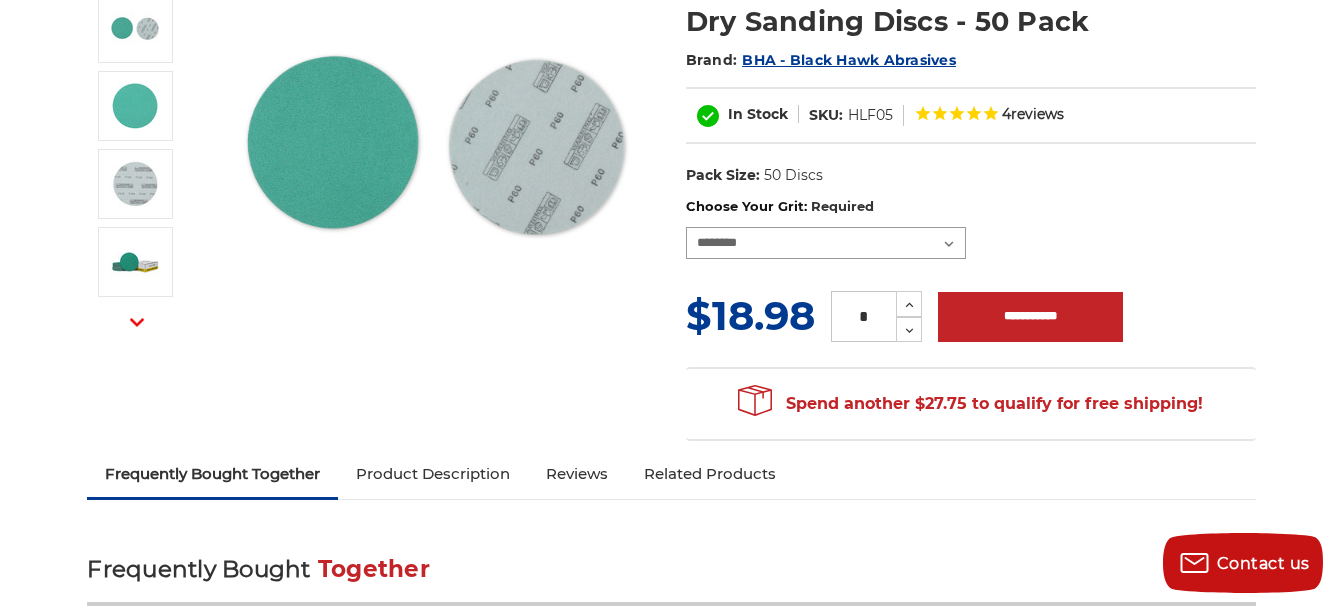 click on "**********" at bounding box center (826, 243) 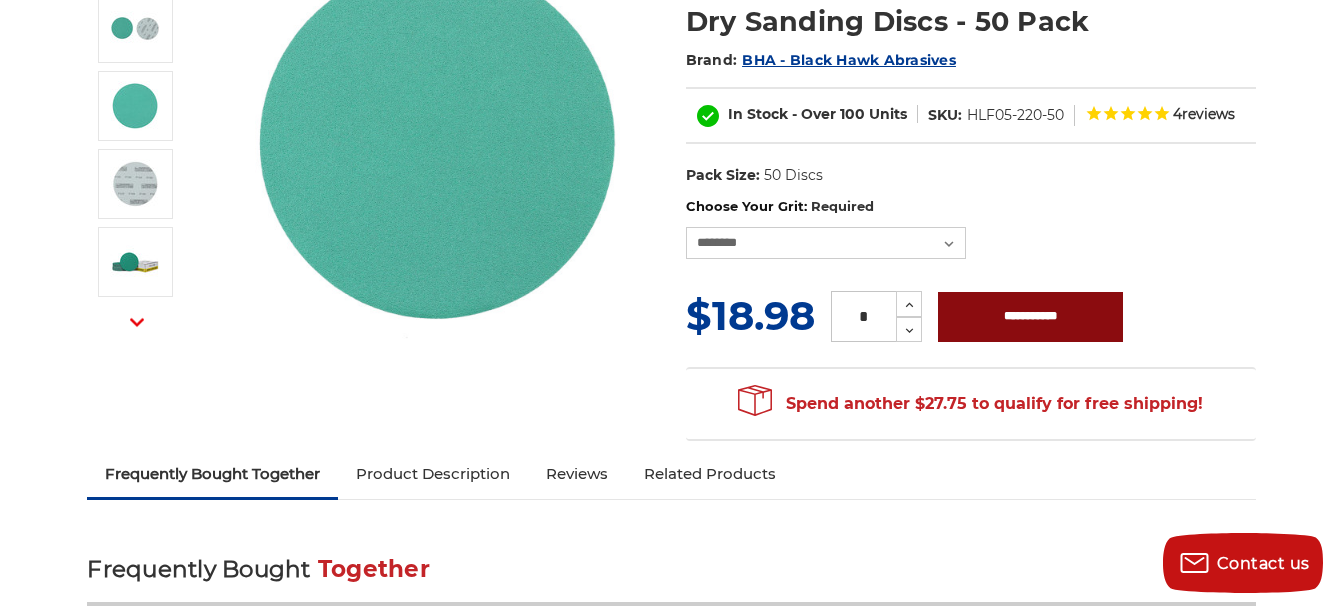 click on "**********" at bounding box center (1030, 317) 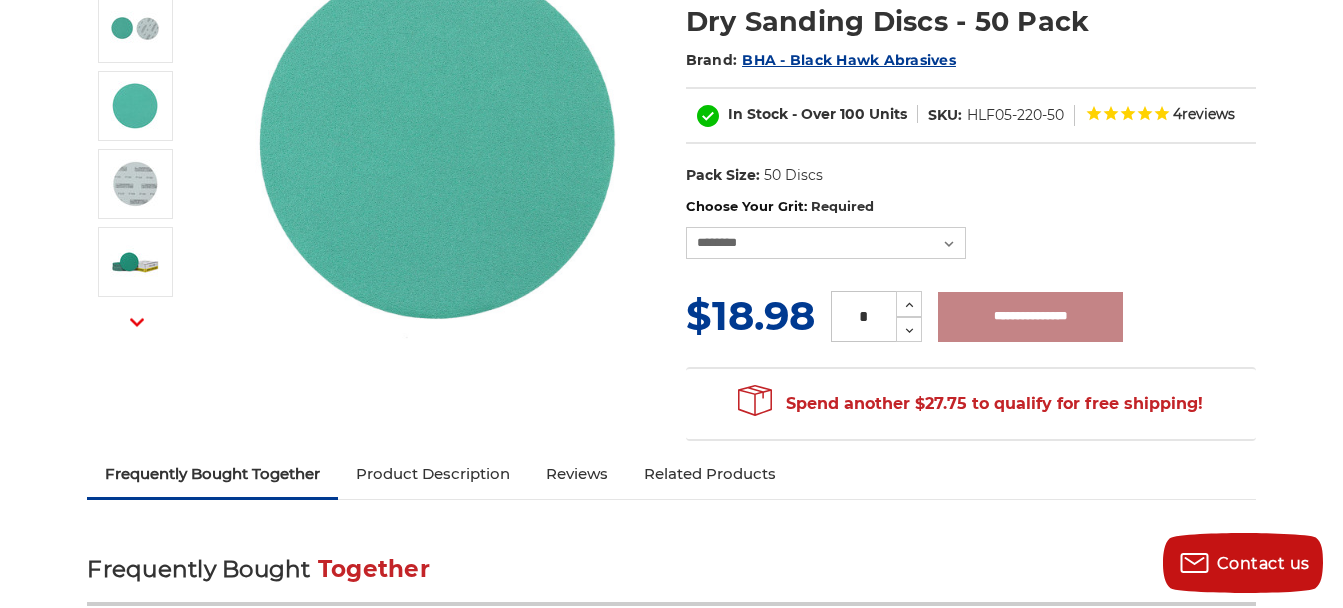 type on "**********" 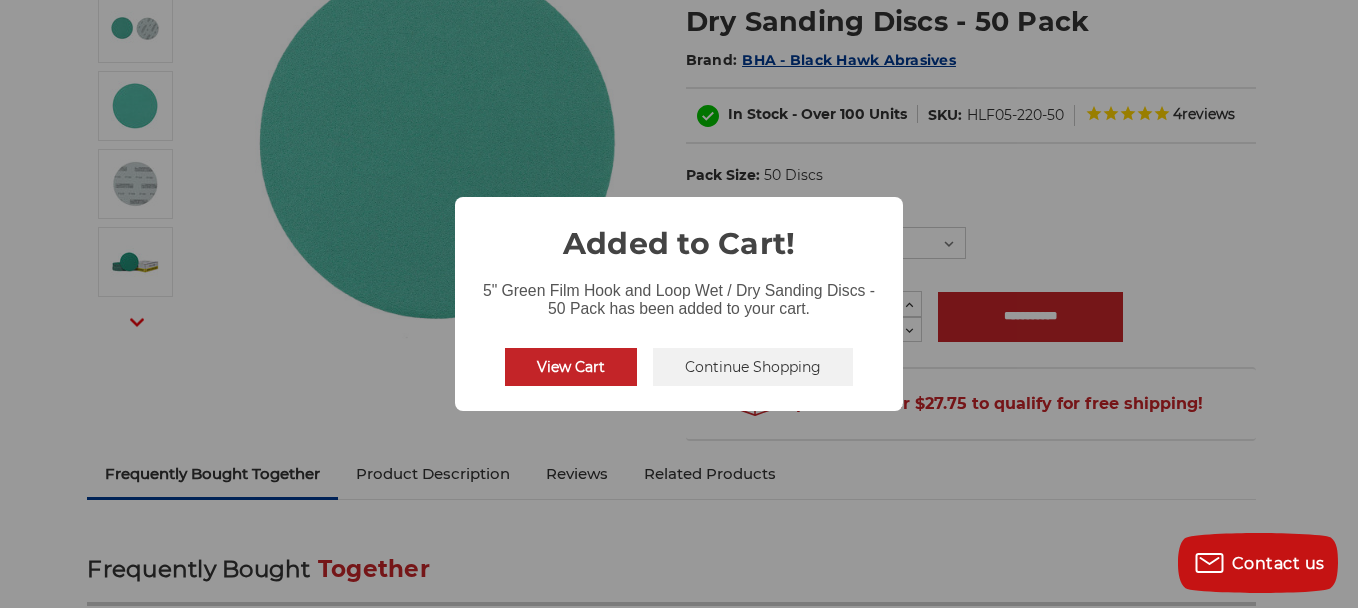 click on "× Added to Cart! 5" Green Film Hook and Loop Wet / Dry Sanding Discs - 50 Pack has been added to your cart. View Cart No Continue Shopping" at bounding box center (679, 304) 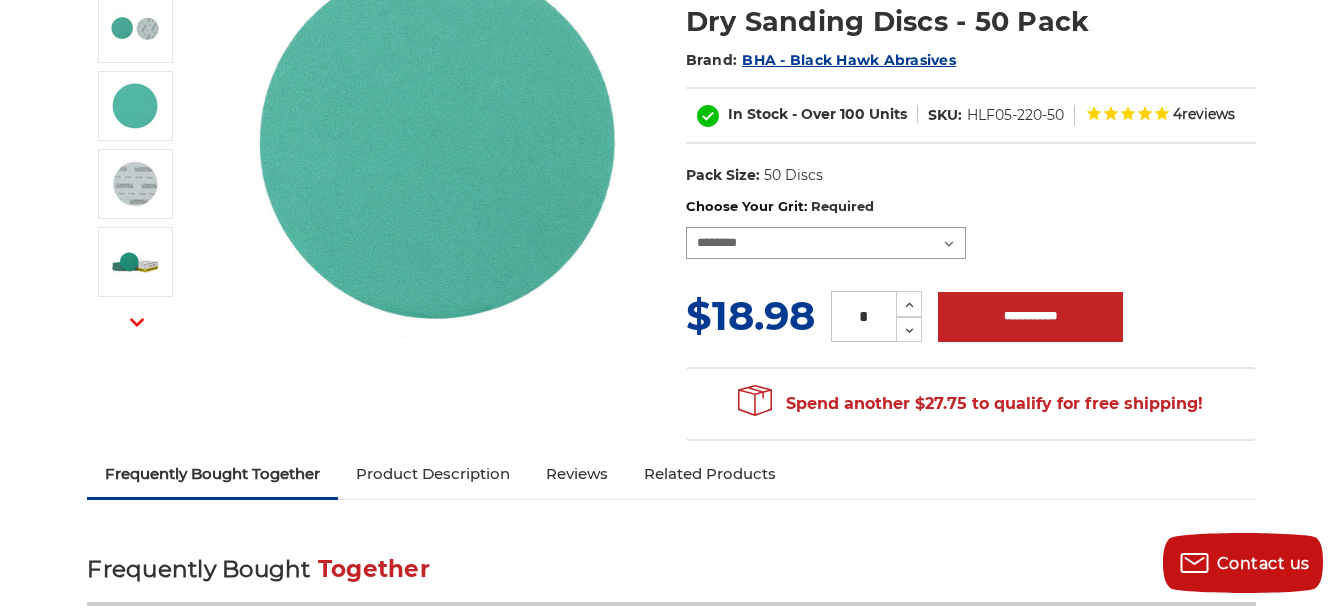 click on "**********" at bounding box center (826, 243) 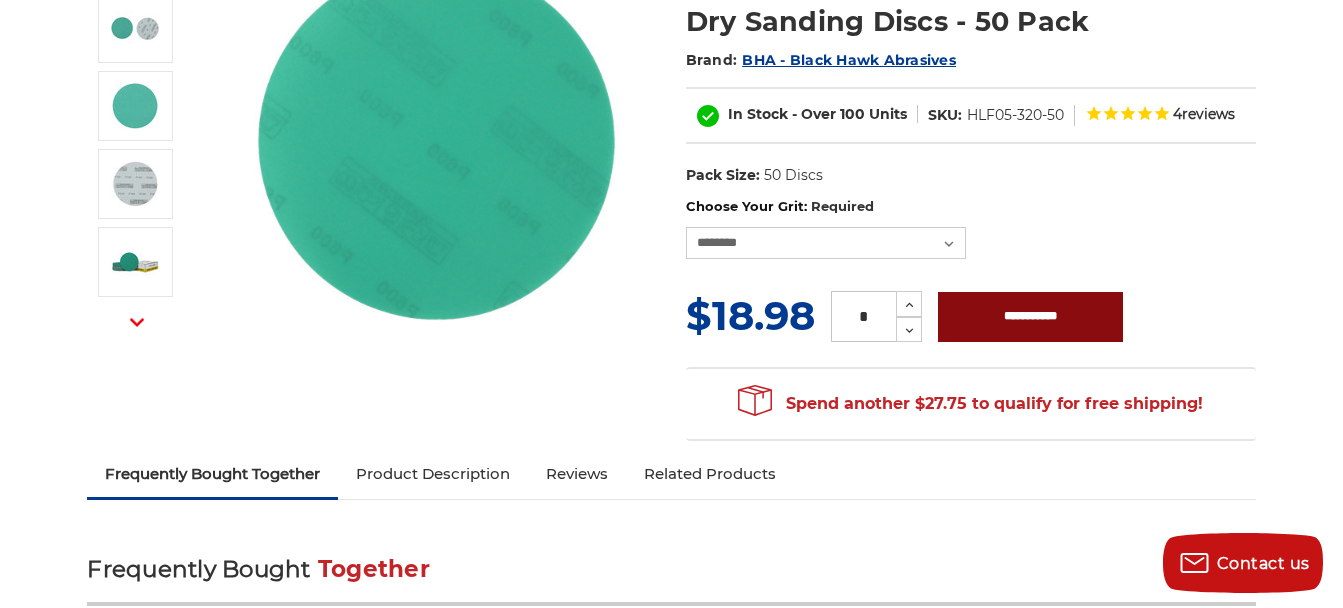 click on "**********" at bounding box center [1030, 317] 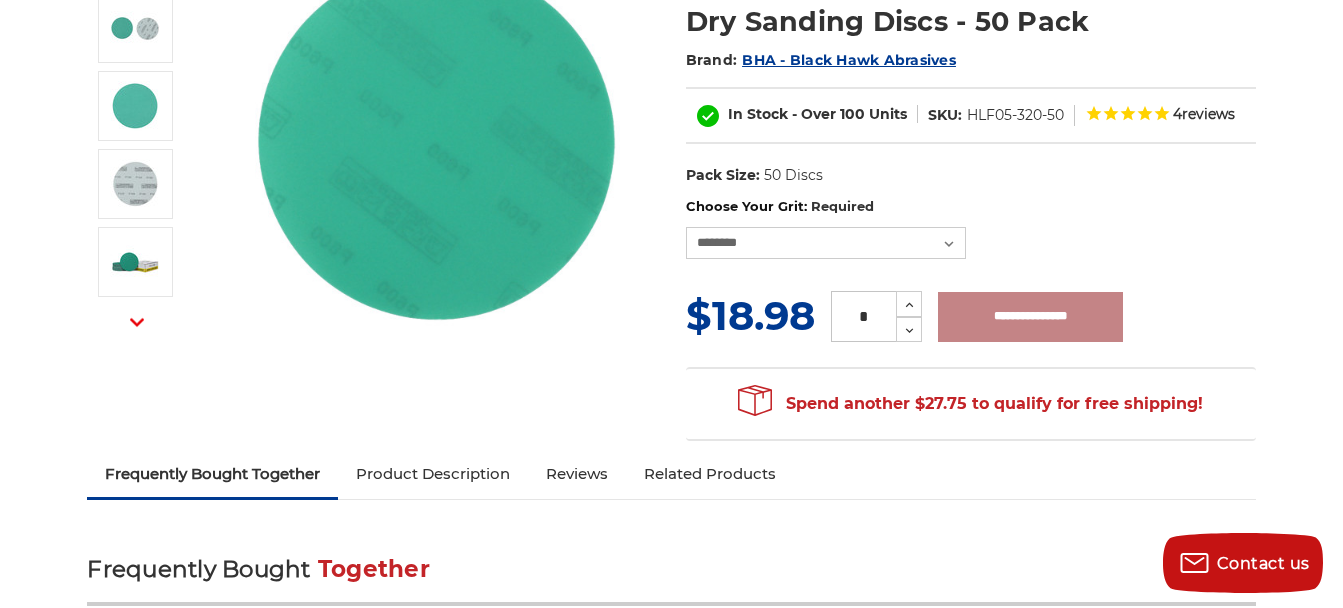 type on "**********" 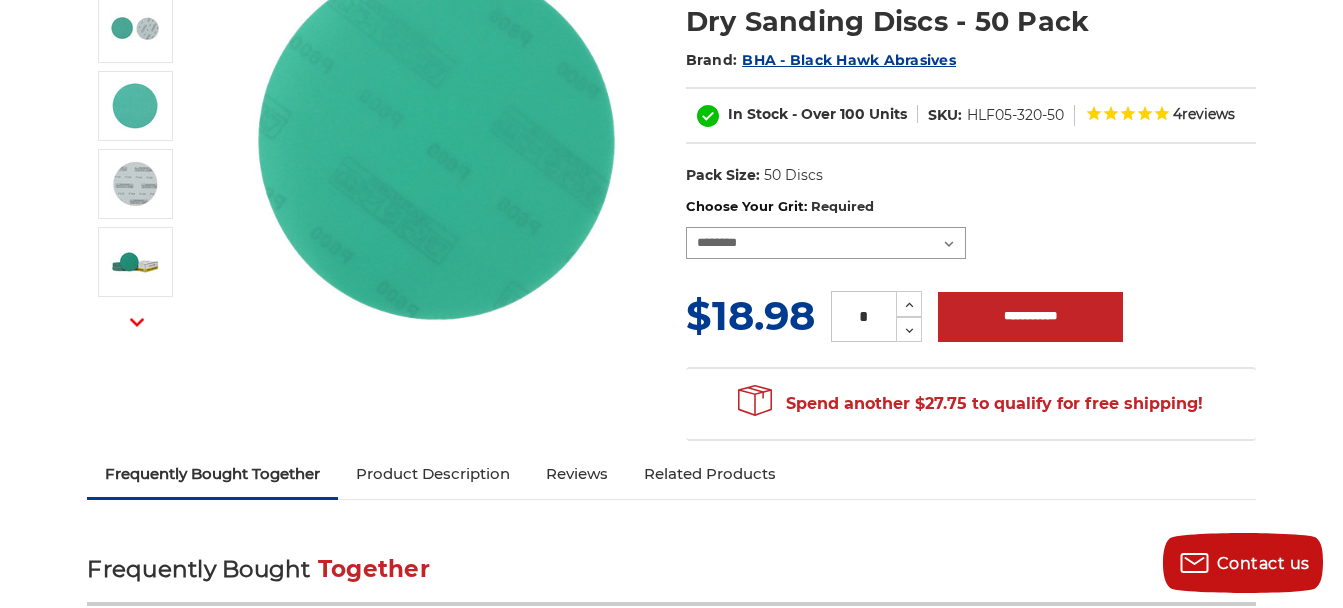 click on "**********" at bounding box center [826, 243] 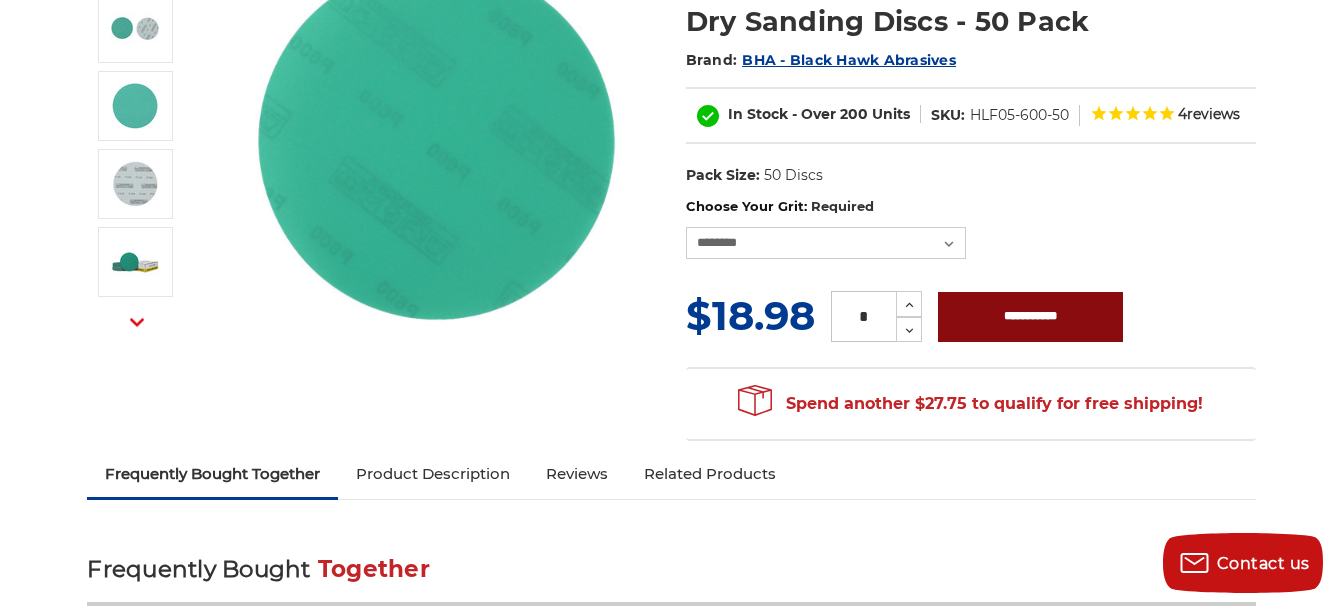 click on "**********" at bounding box center (1030, 317) 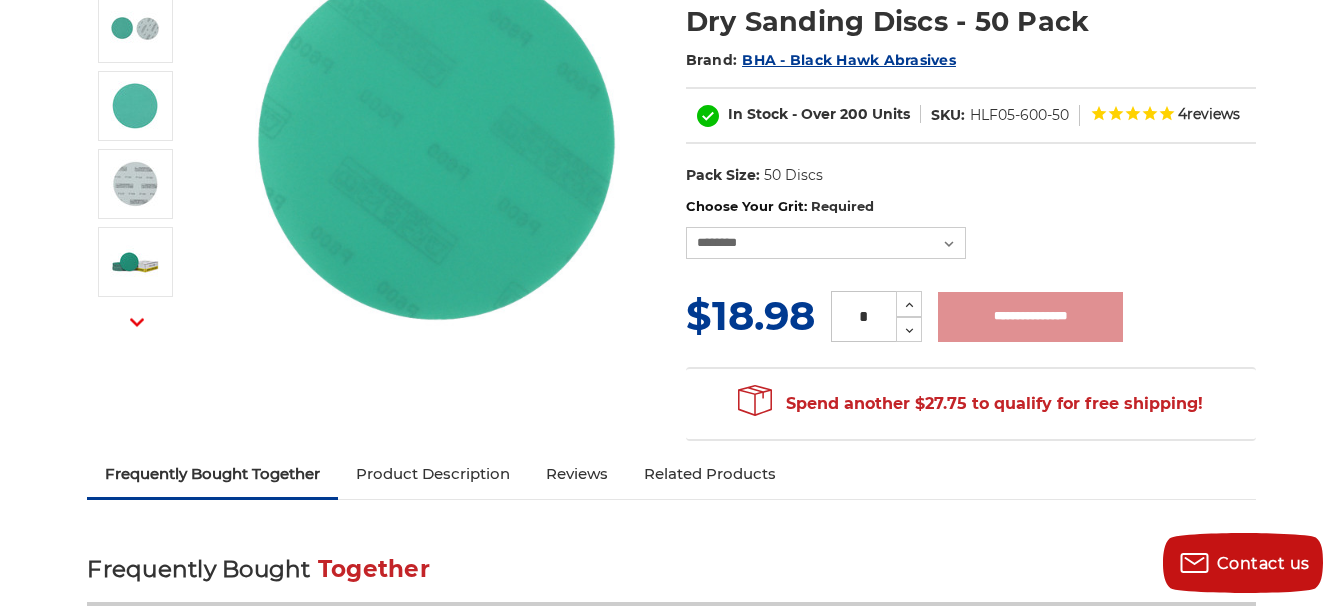 type on "**********" 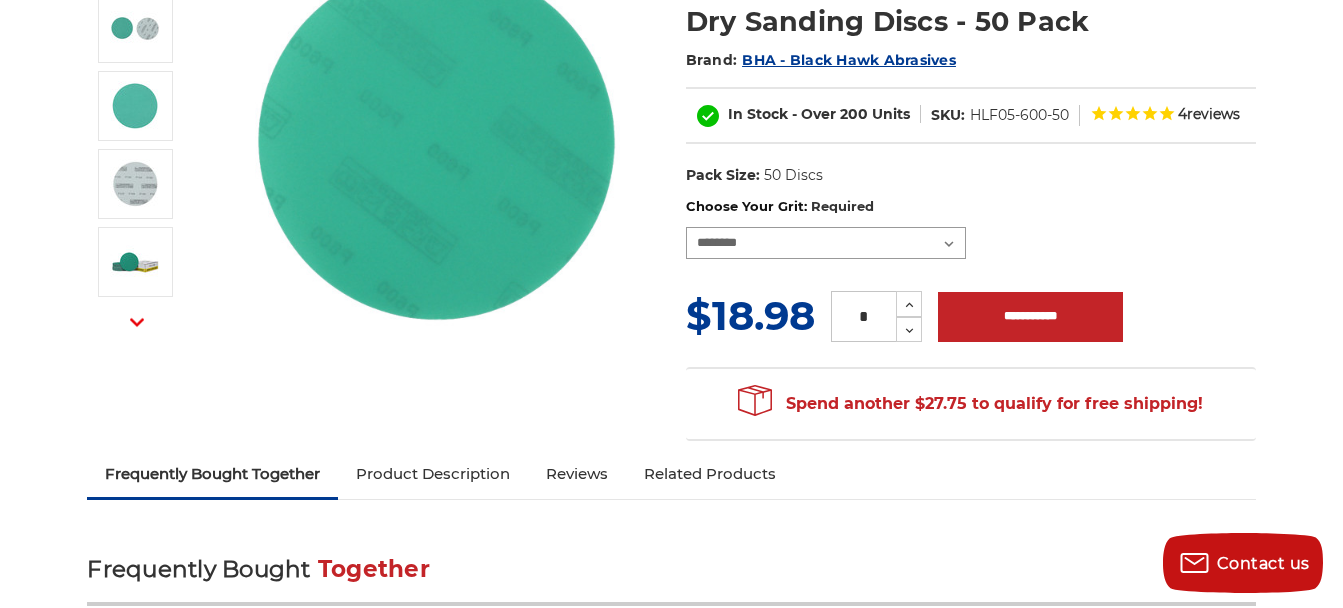 click on "**********" at bounding box center [826, 243] 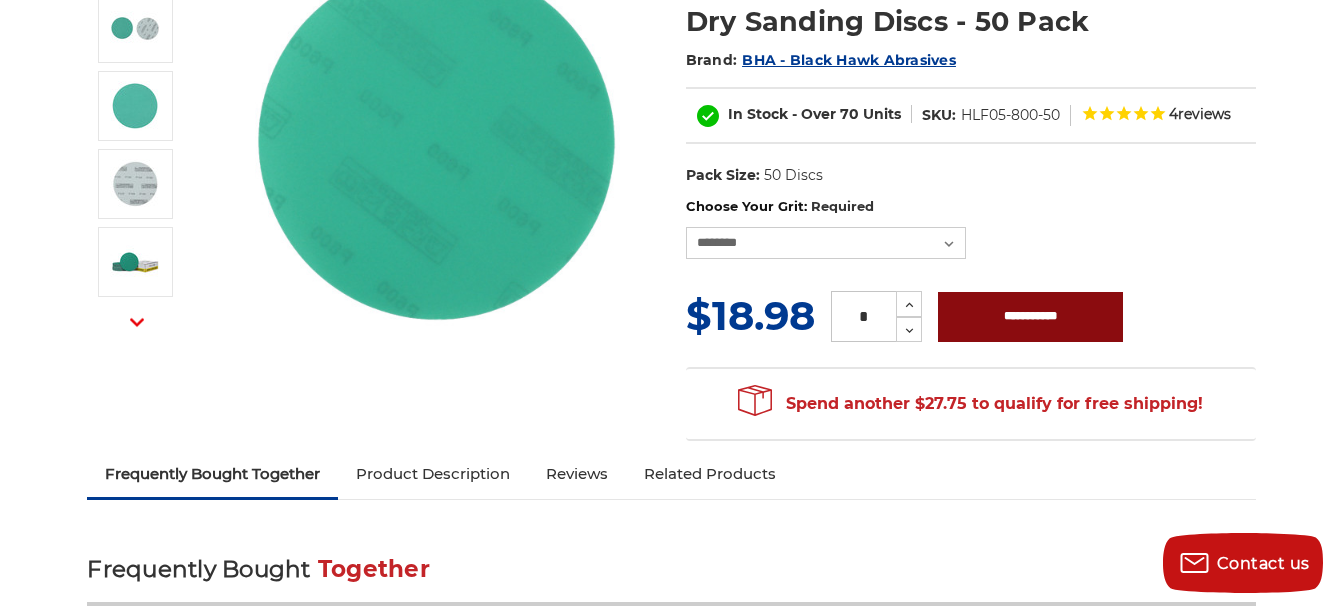 click on "**********" at bounding box center (1030, 317) 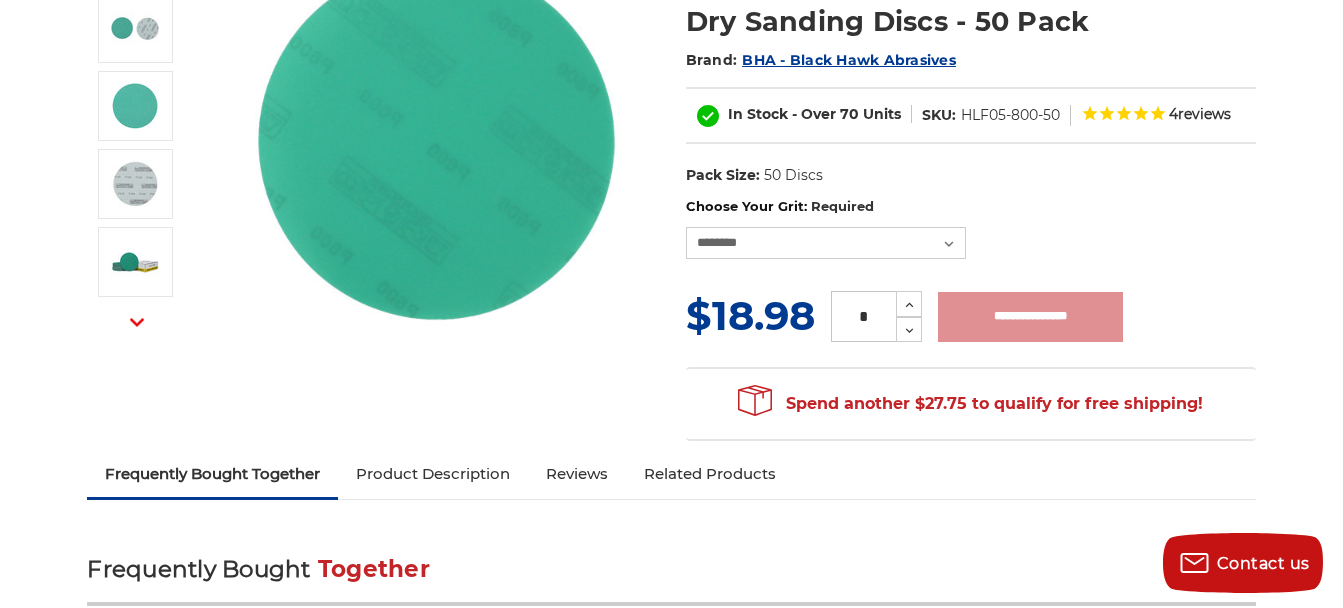 type on "**********" 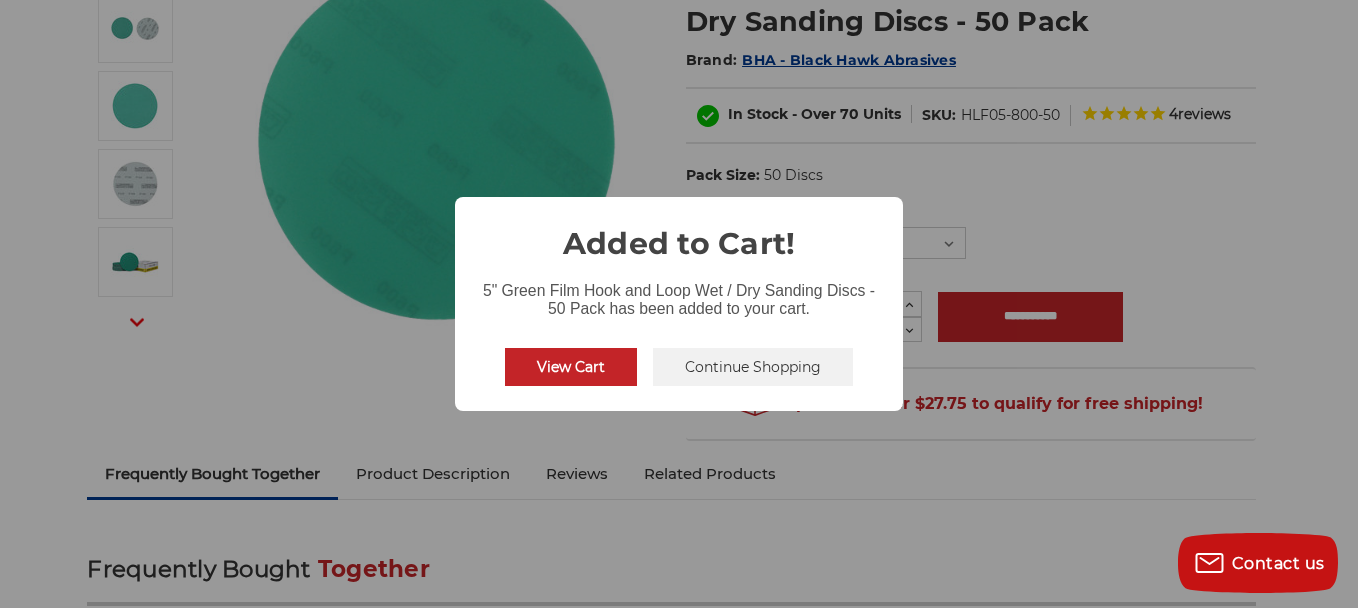 click on "View Cart" at bounding box center (571, 367) 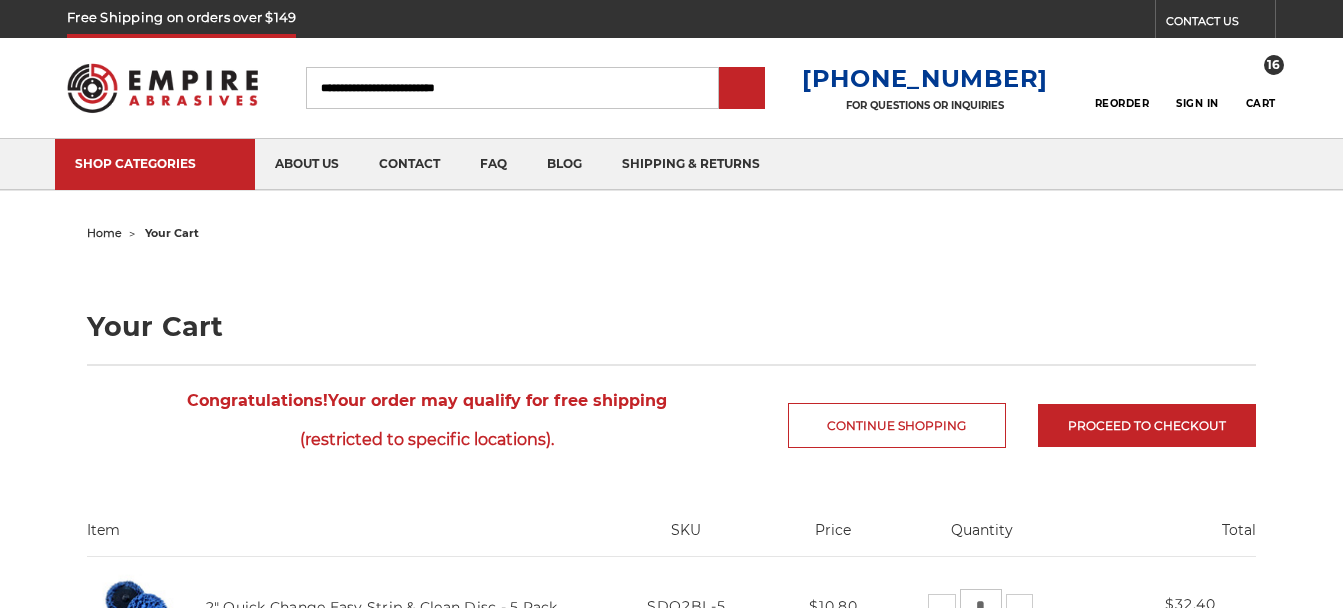 scroll, scrollTop: 0, scrollLeft: 0, axis: both 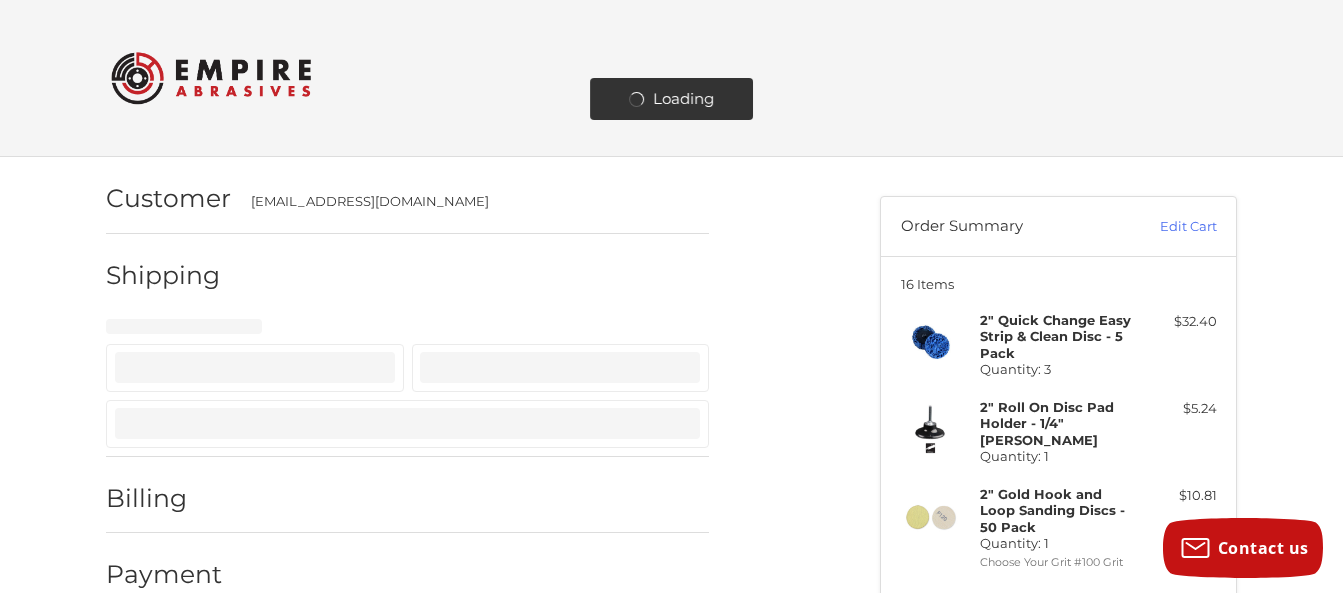 select on "**" 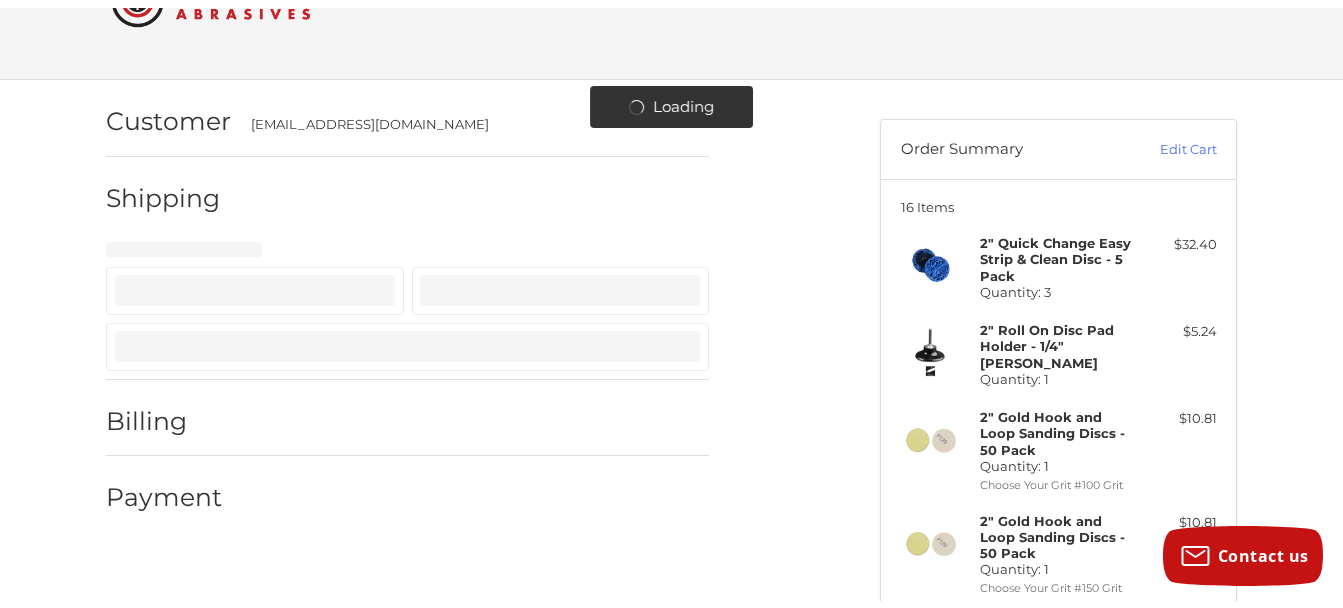 scroll, scrollTop: 112, scrollLeft: 0, axis: vertical 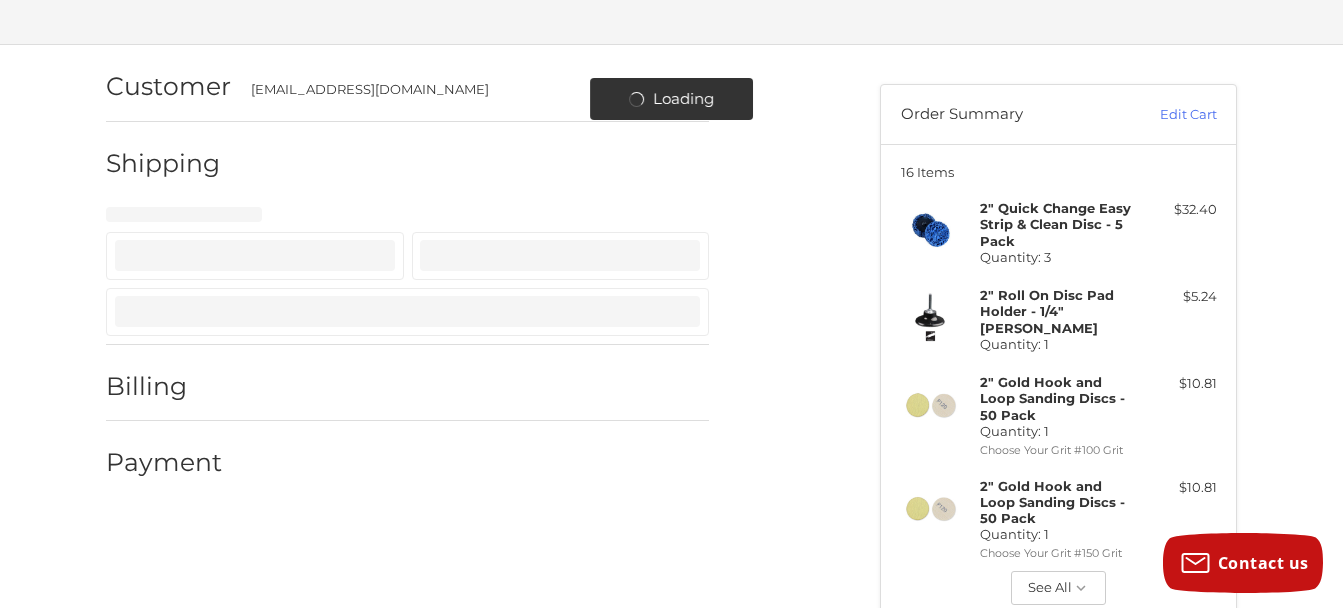select on "**" 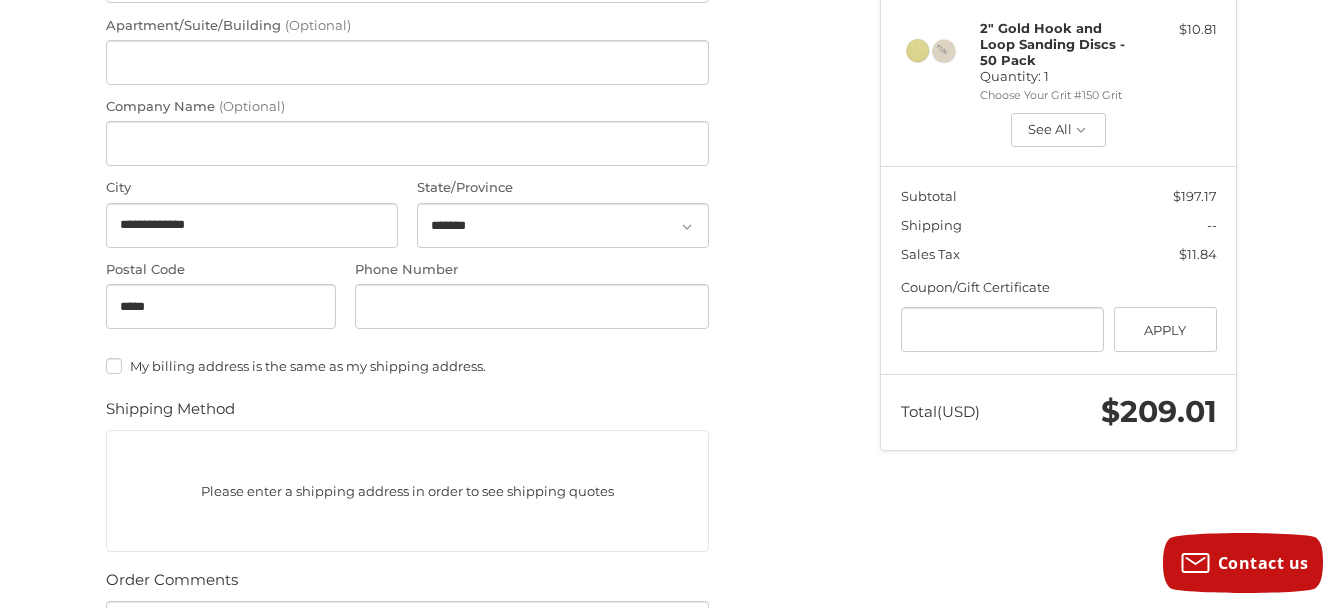 scroll, scrollTop: 579, scrollLeft: 0, axis: vertical 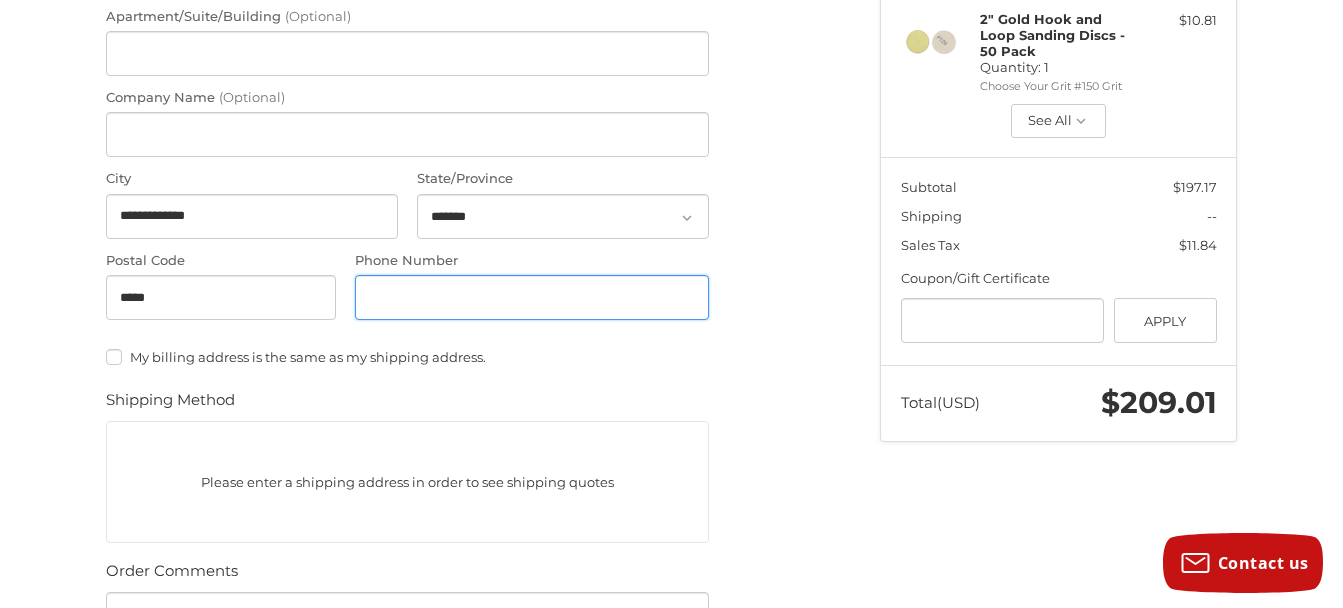 click on "Phone Number" at bounding box center [532, 297] 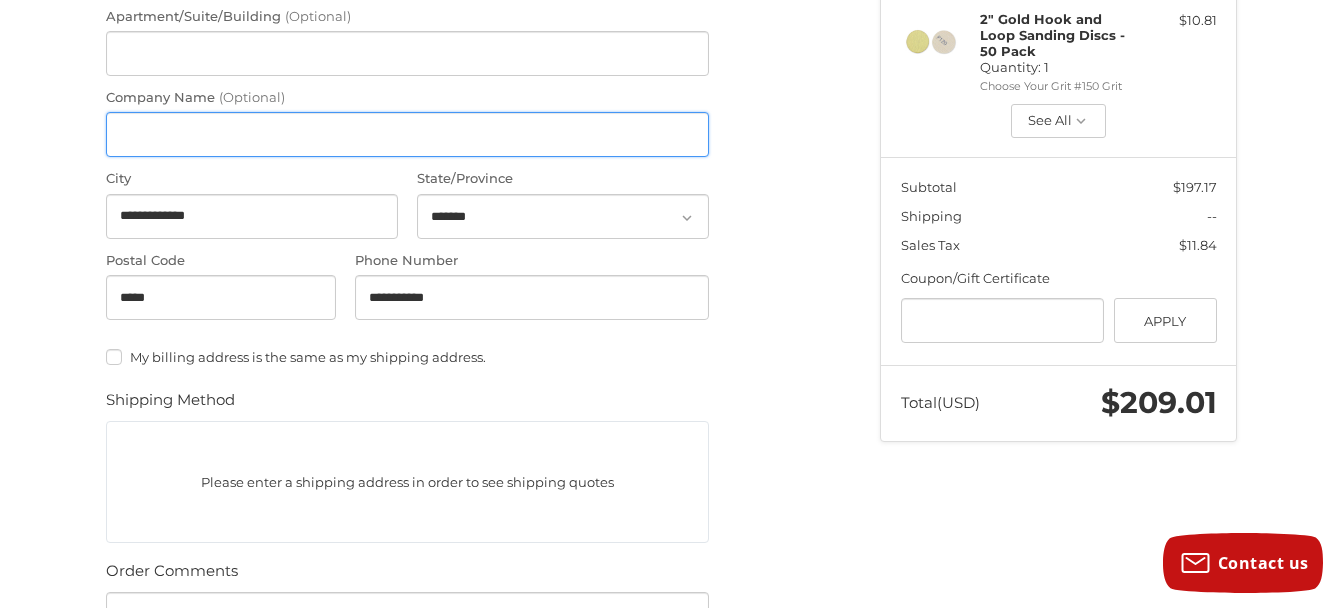 type on "**********" 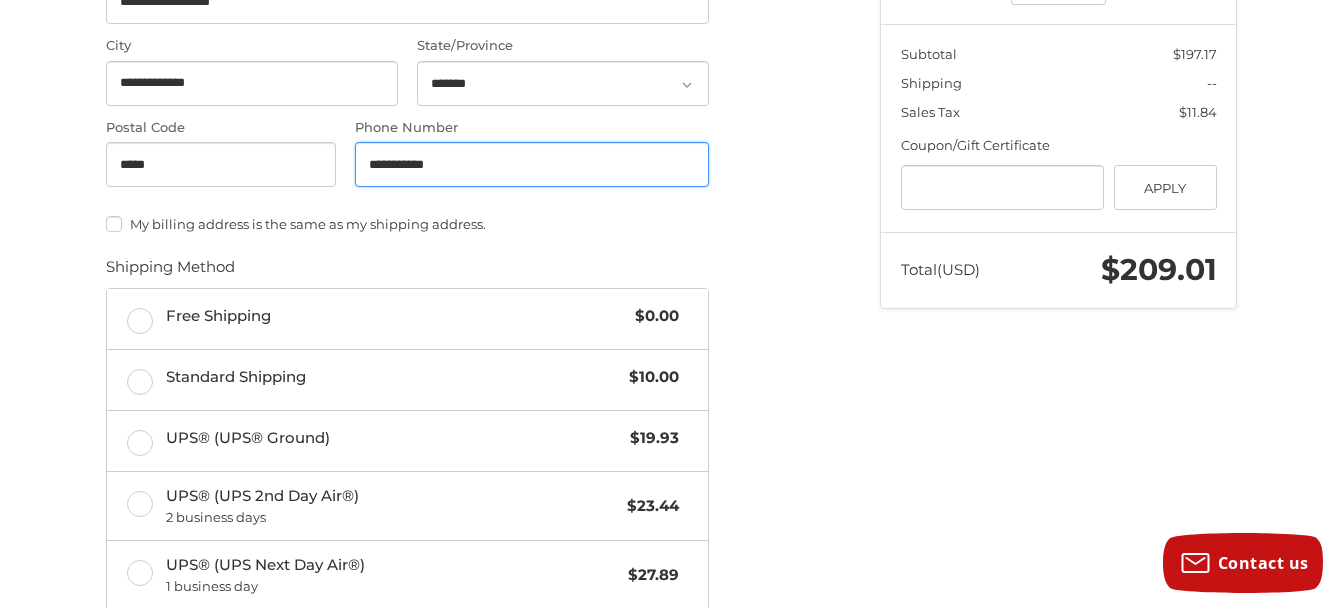 scroll, scrollTop: 779, scrollLeft: 0, axis: vertical 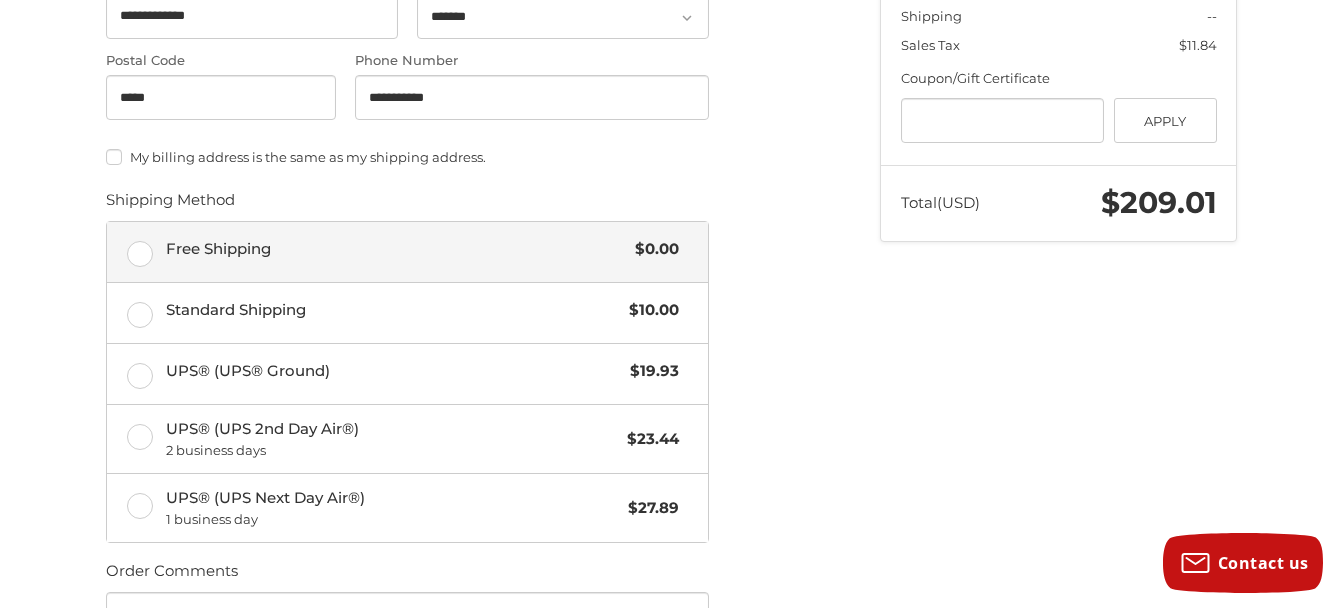 click on "Free Shipping $0.00" at bounding box center (407, 252) 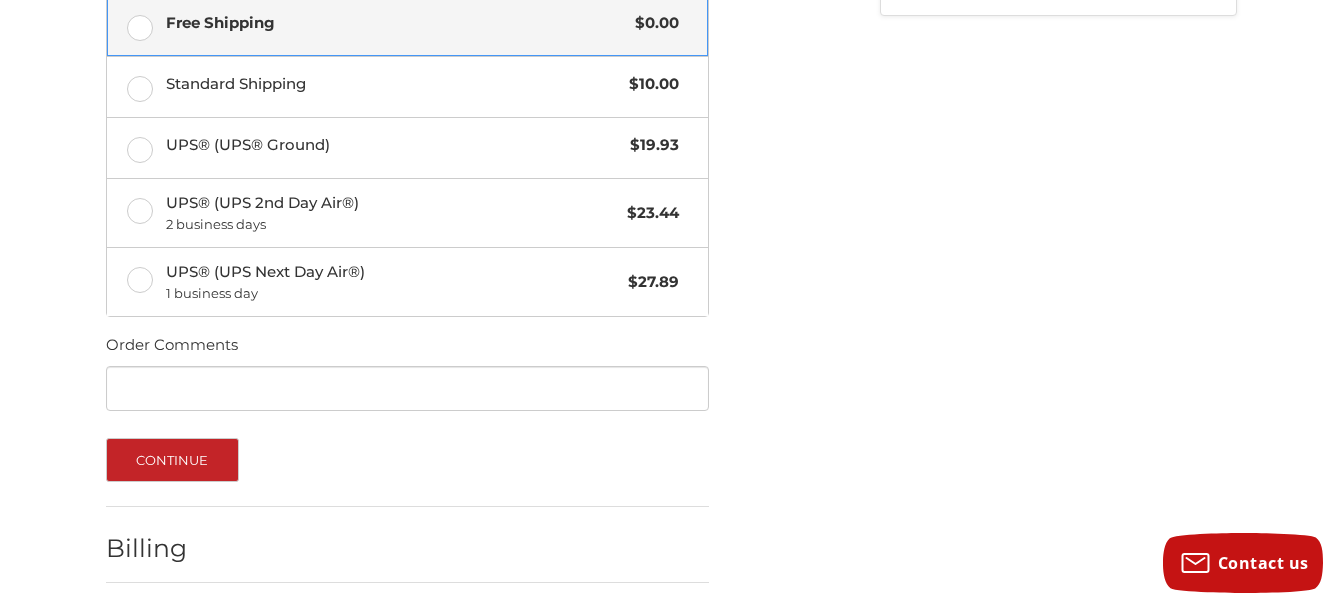 scroll, scrollTop: 1075, scrollLeft: 0, axis: vertical 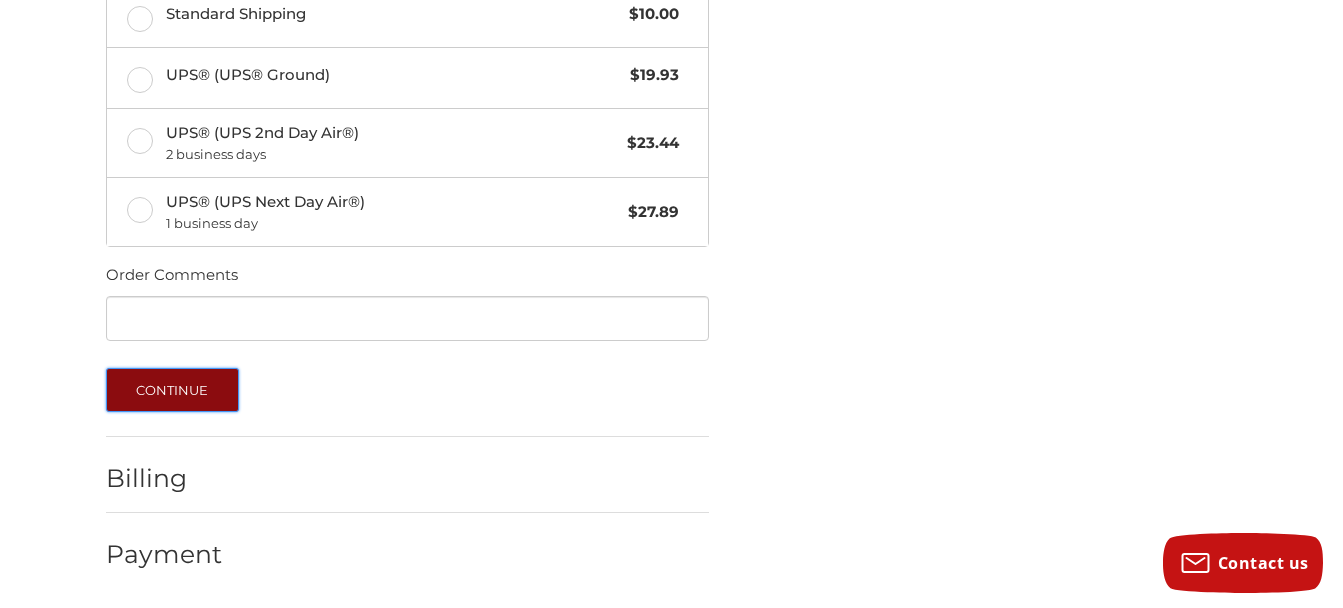 click on "Continue" at bounding box center [172, 390] 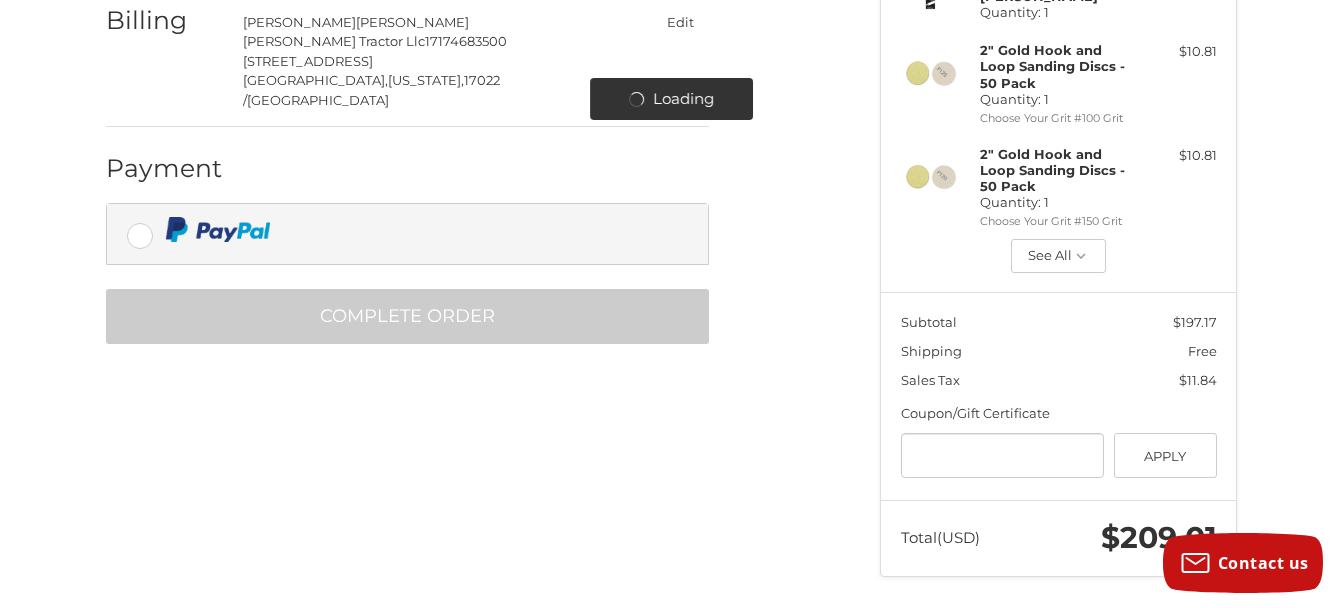 scroll, scrollTop: 411, scrollLeft: 0, axis: vertical 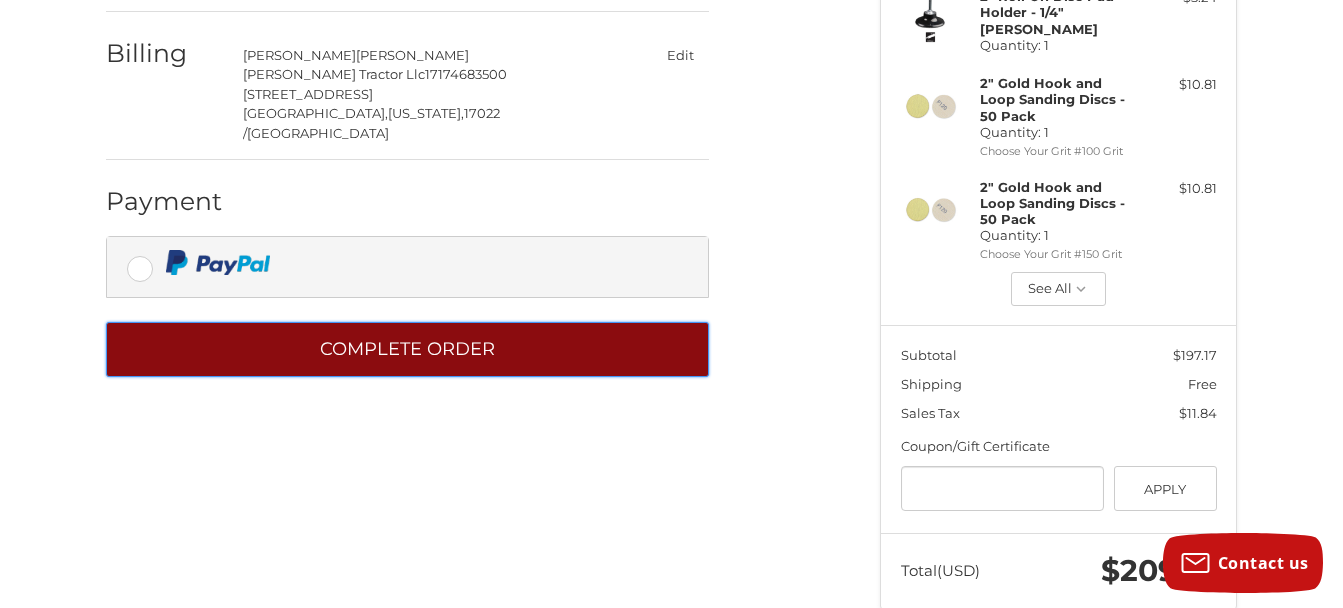 click on "Complete order" at bounding box center [407, 349] 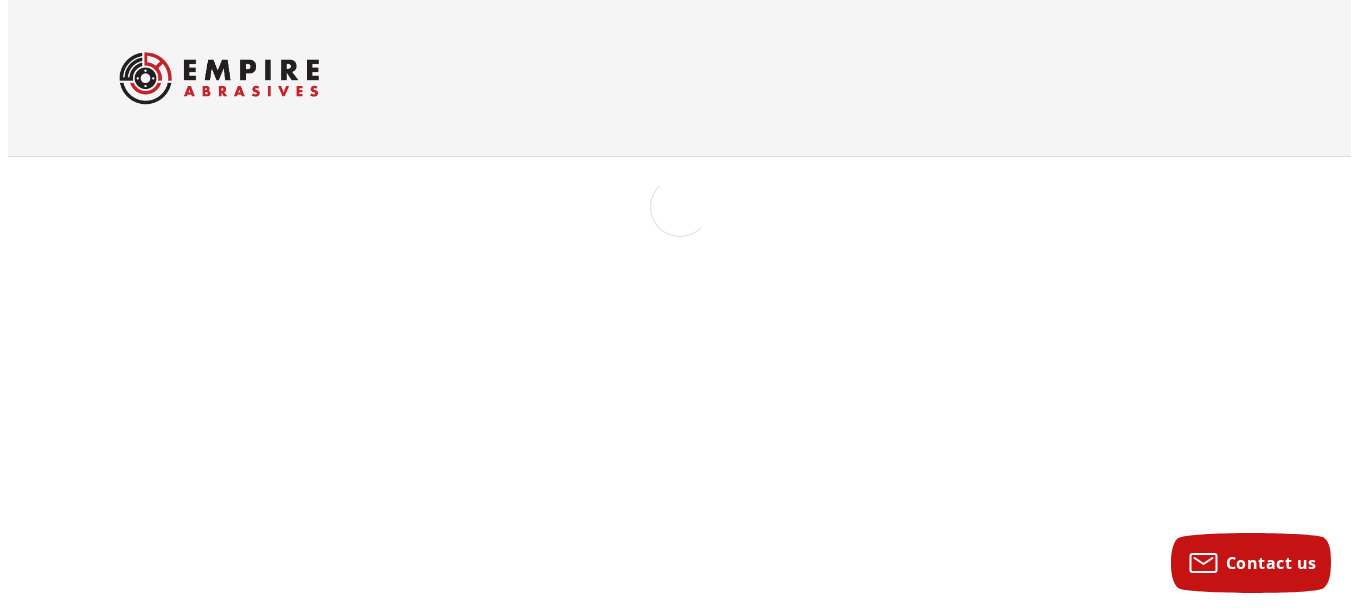 scroll, scrollTop: 0, scrollLeft: 0, axis: both 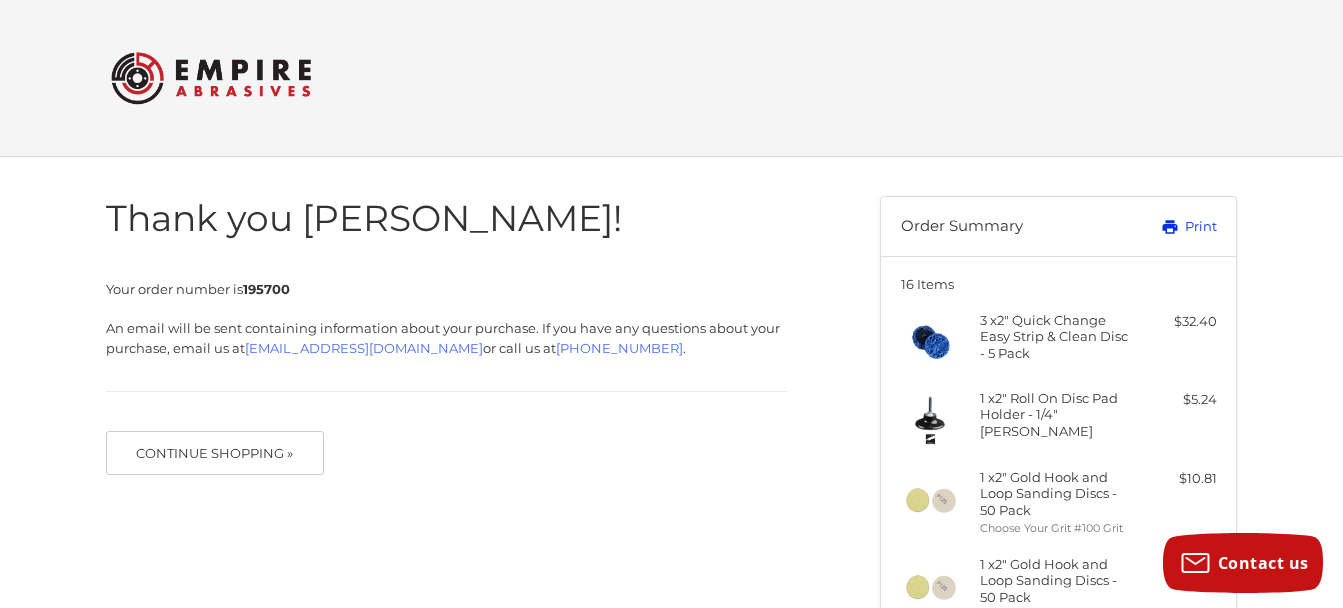 click 